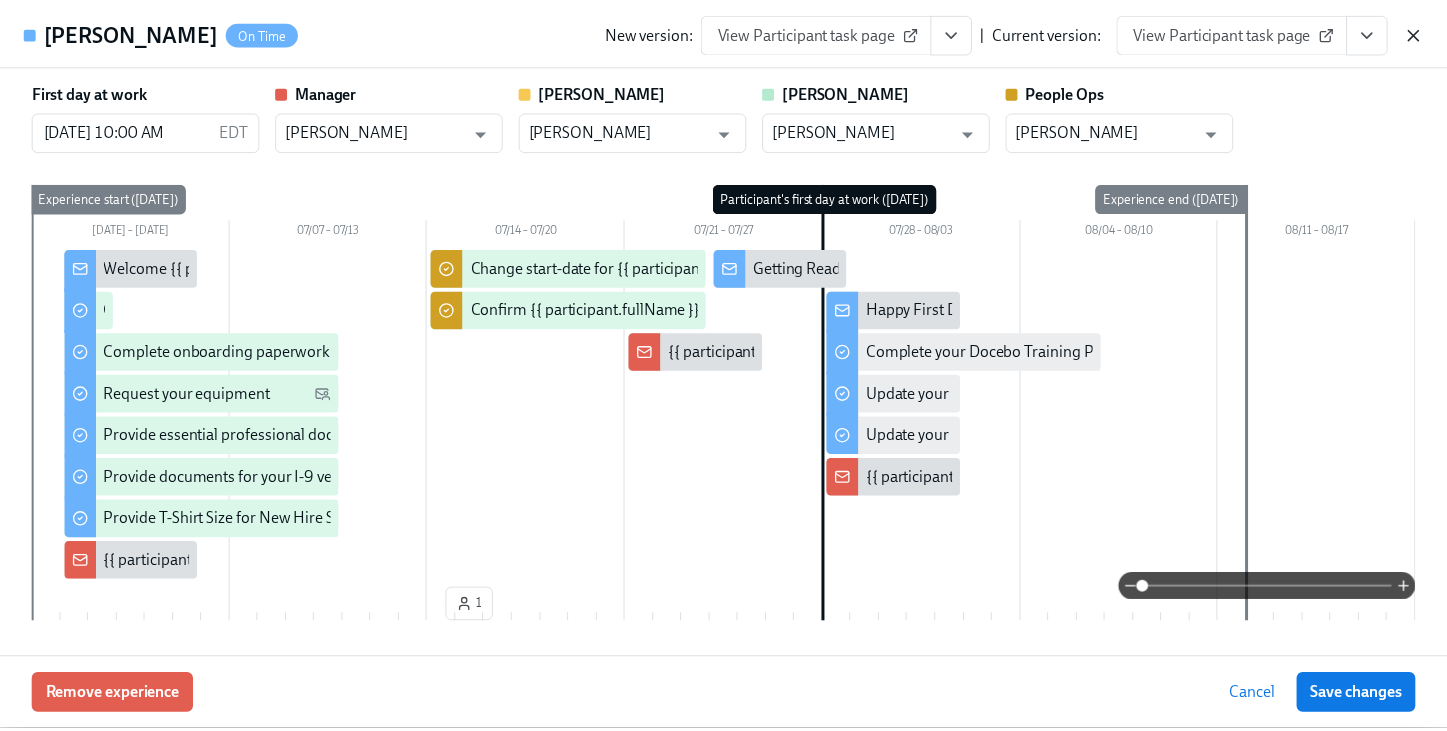 scroll, scrollTop: 400, scrollLeft: 0, axis: vertical 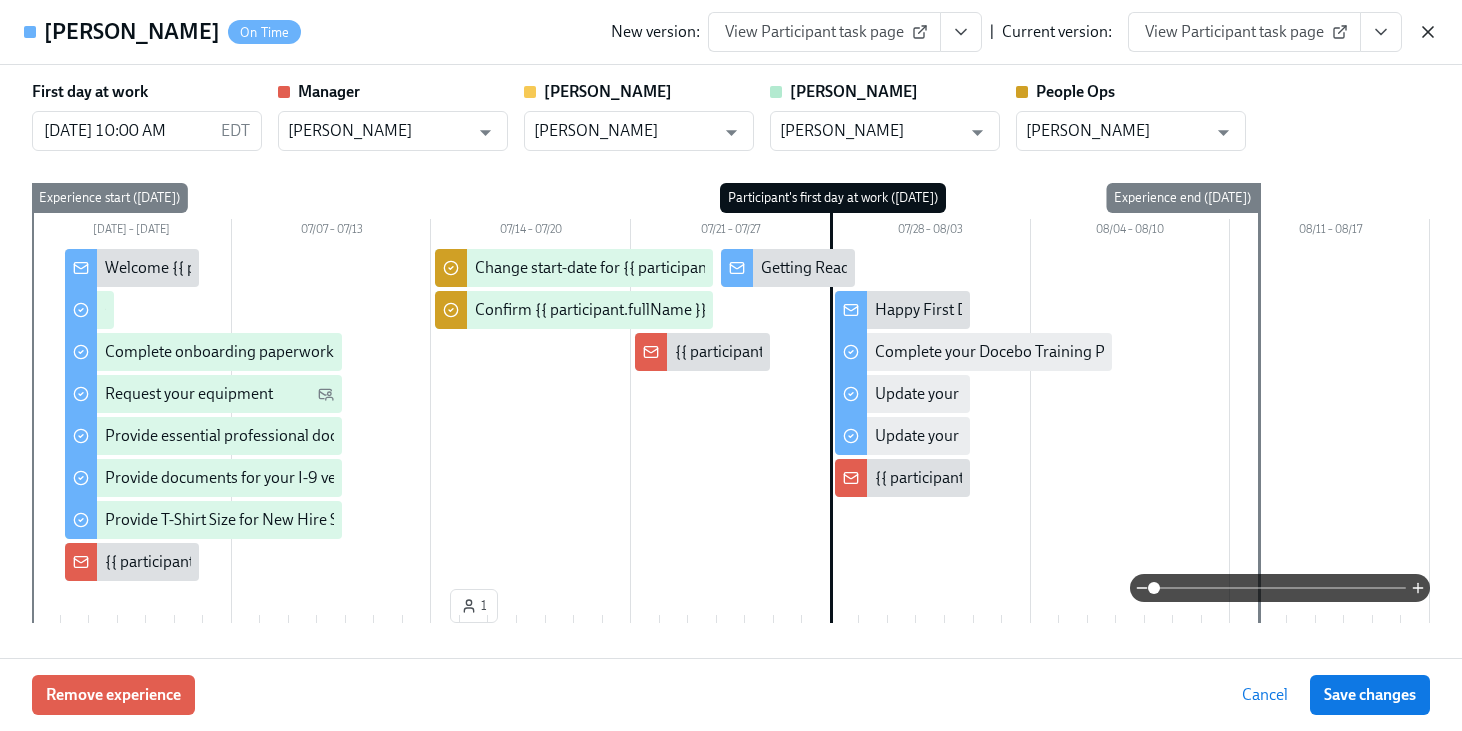 click 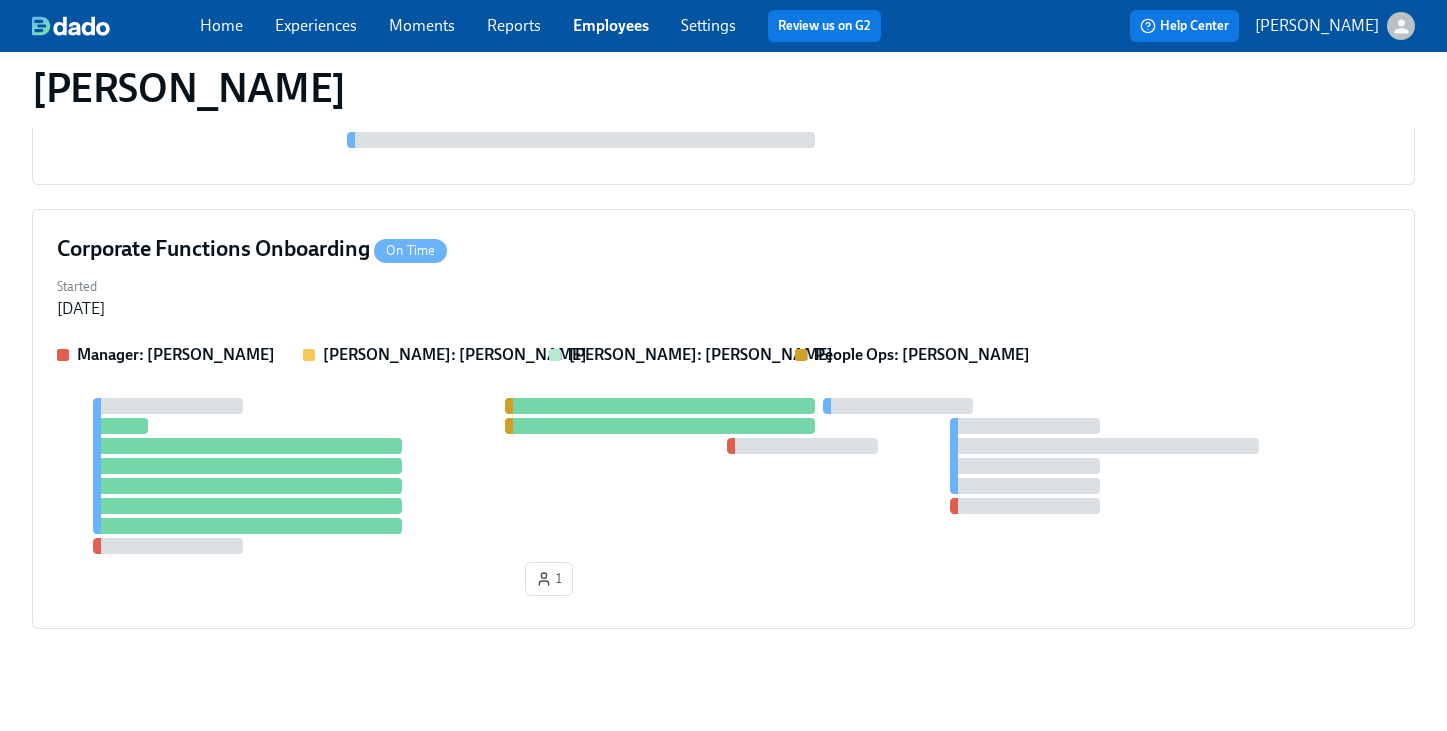 click on "Employees" at bounding box center [611, 25] 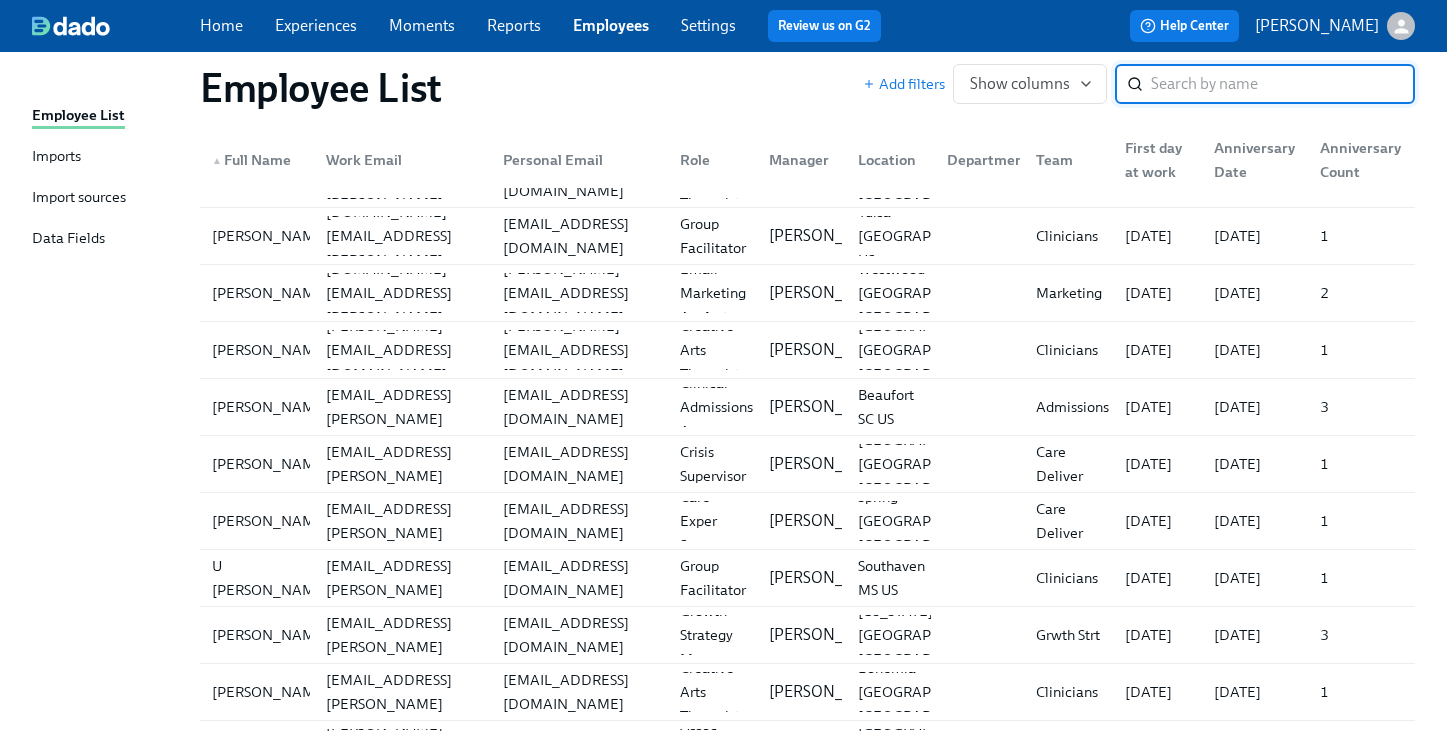 scroll, scrollTop: 0, scrollLeft: 0, axis: both 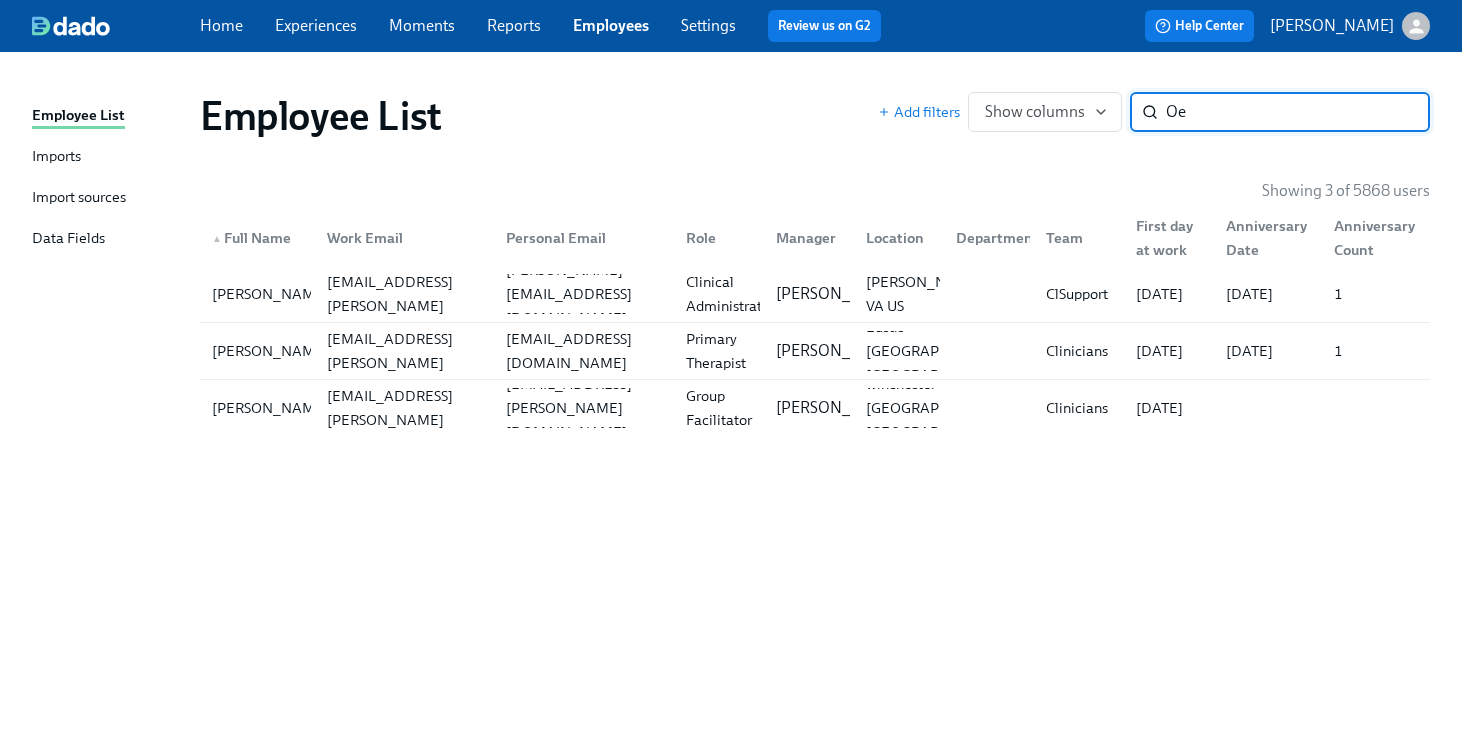 type on "O" 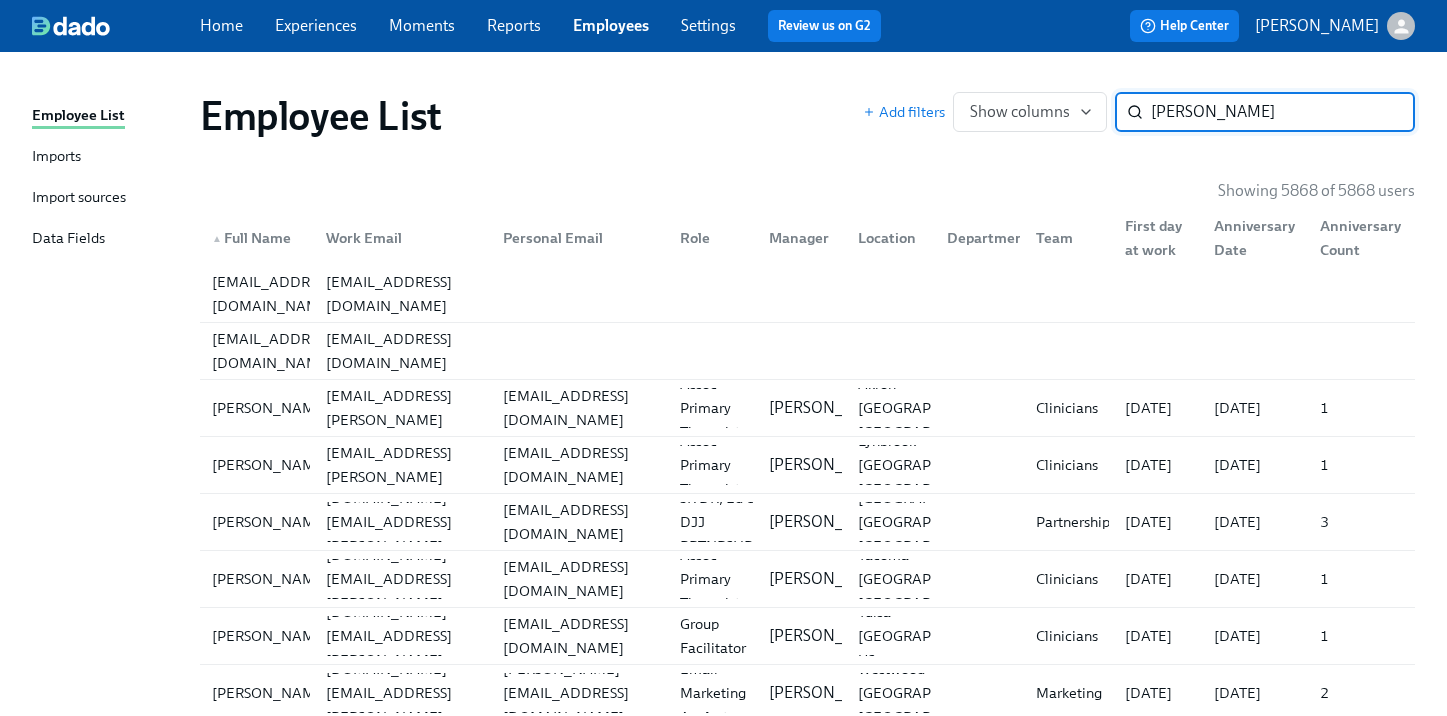 type on "zoey hughes" 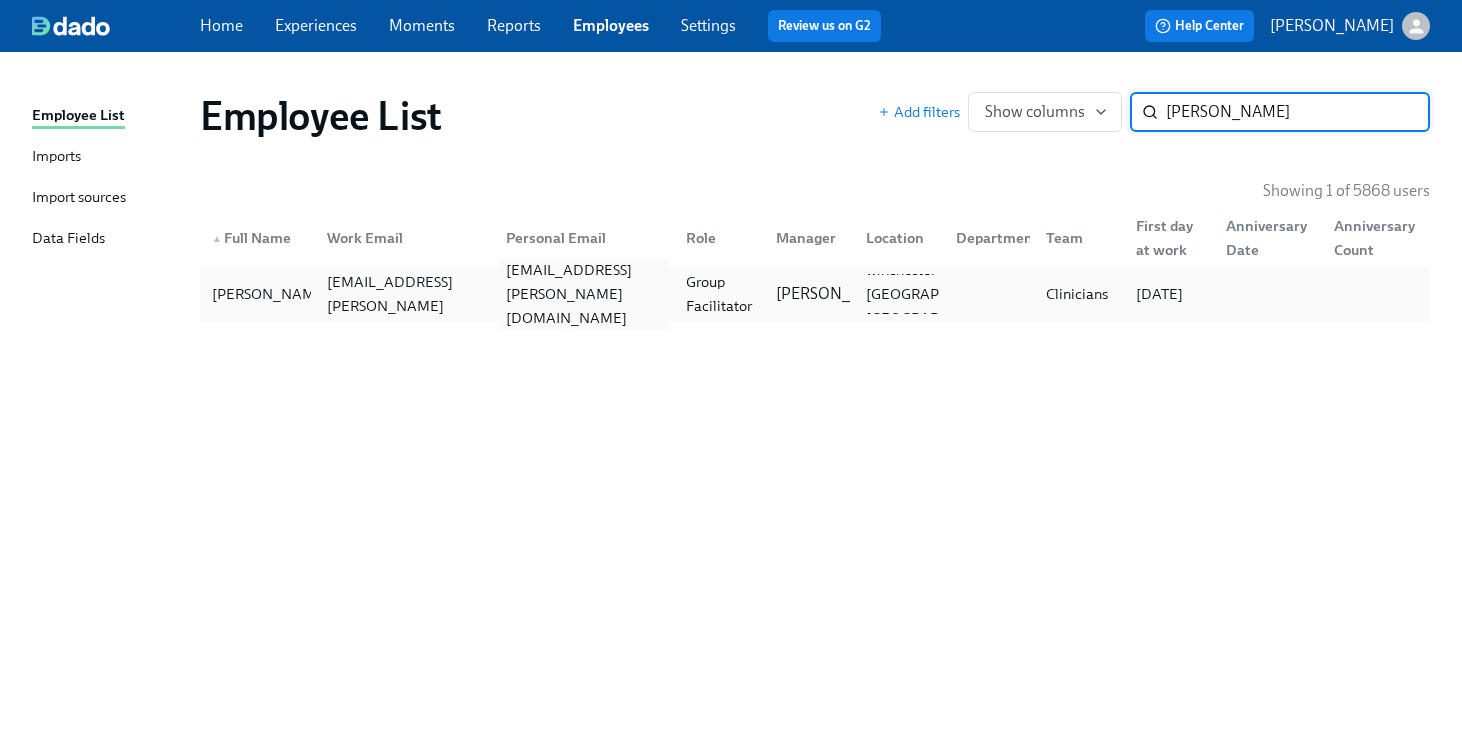 click on "zoey.shockley.marine@gmail.com" at bounding box center [579, 294] 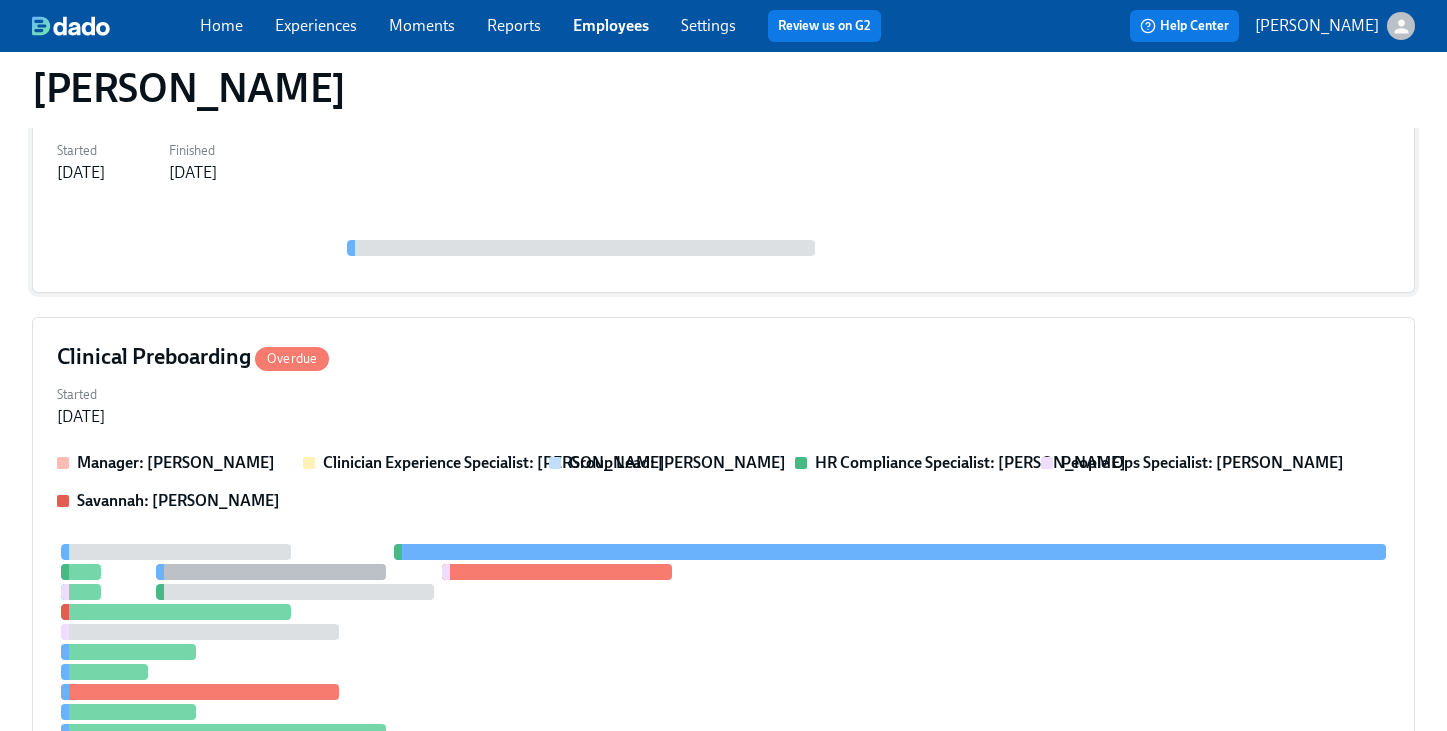 scroll, scrollTop: 388, scrollLeft: 0, axis: vertical 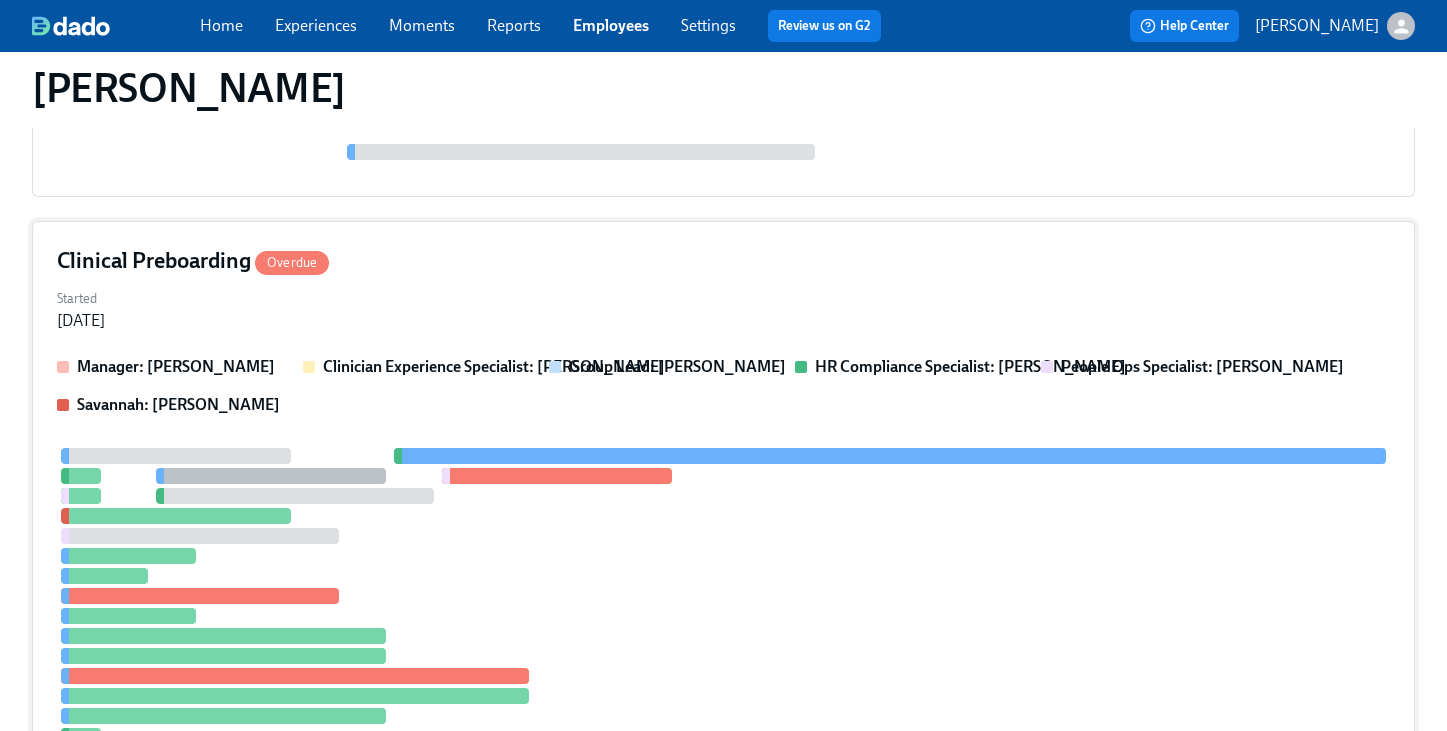 click on "Started Jun 30, 2025" at bounding box center [723, 308] 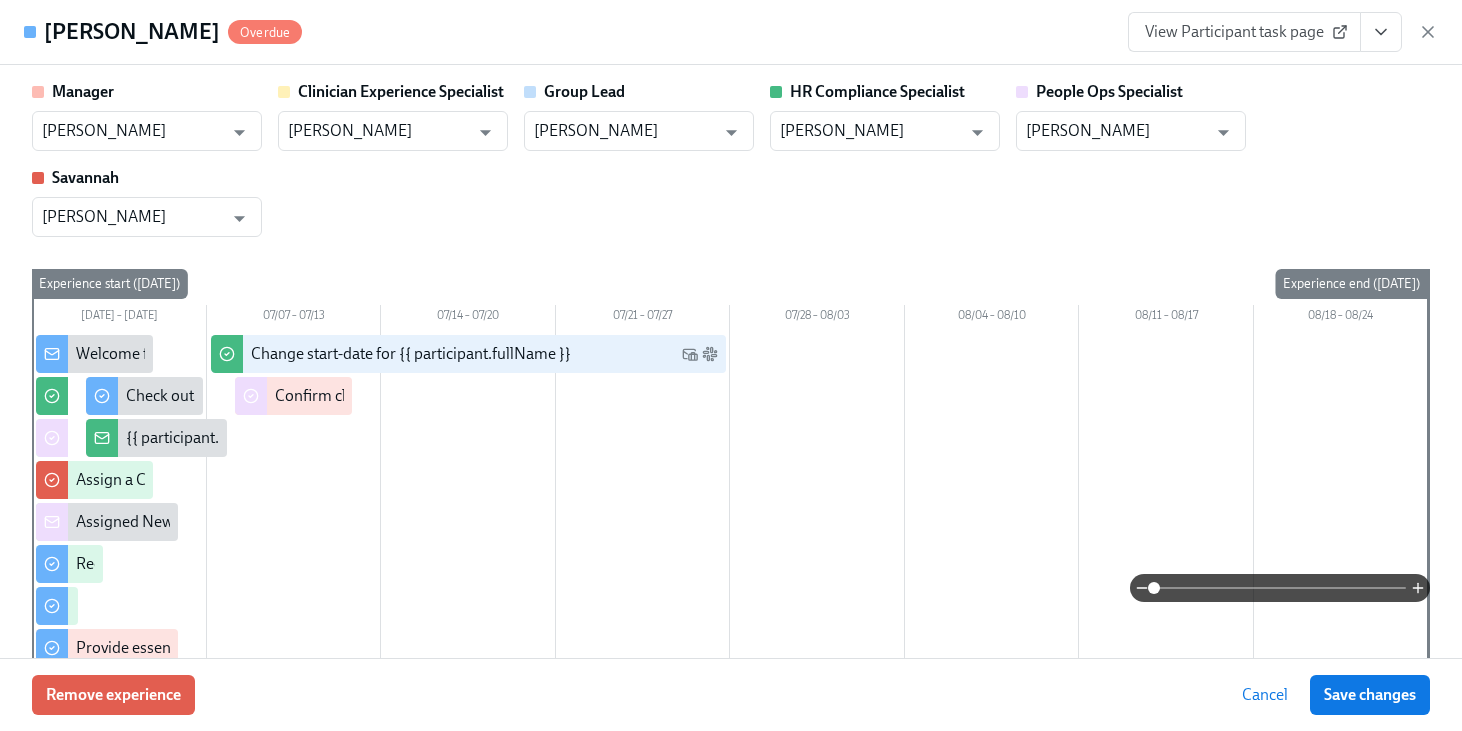 click 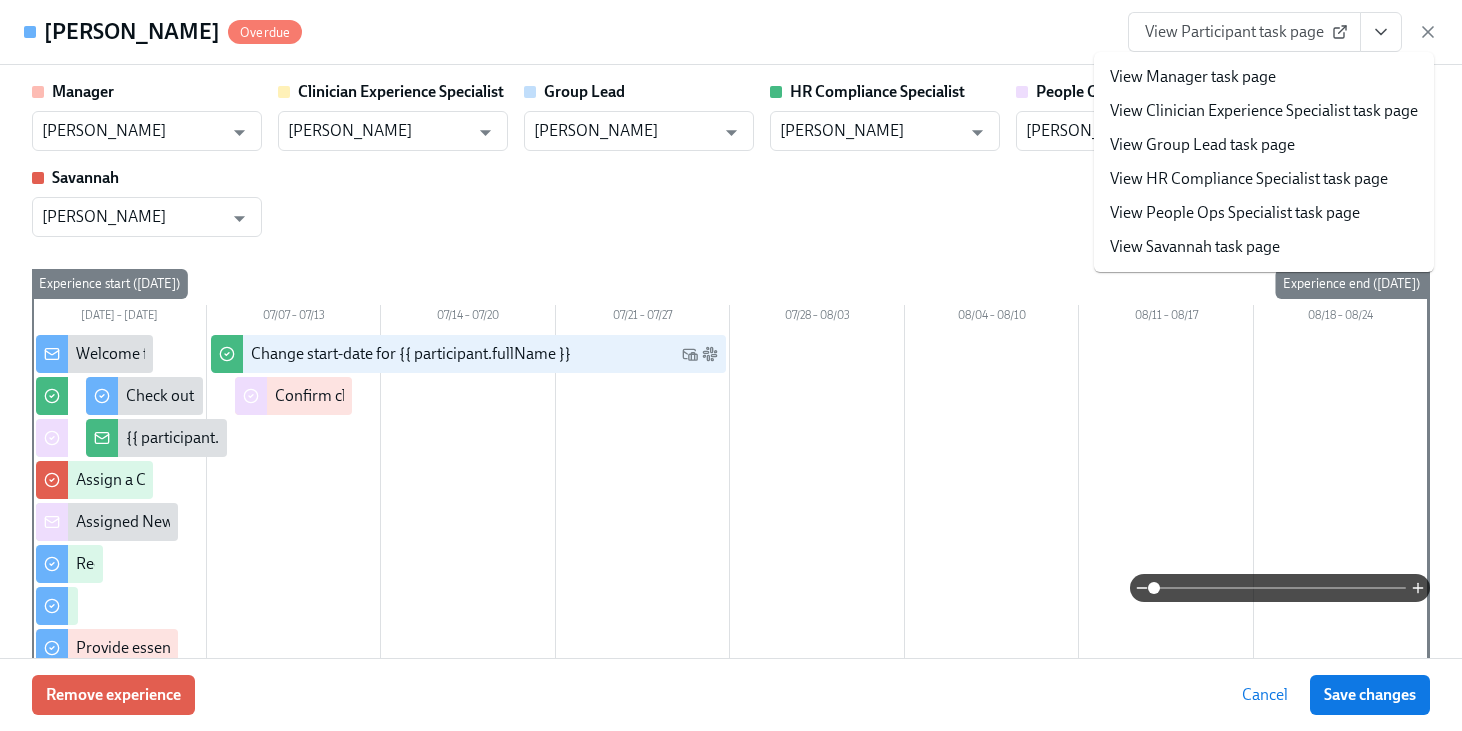 click on "View People Ops Specialist task page" at bounding box center [1264, 213] 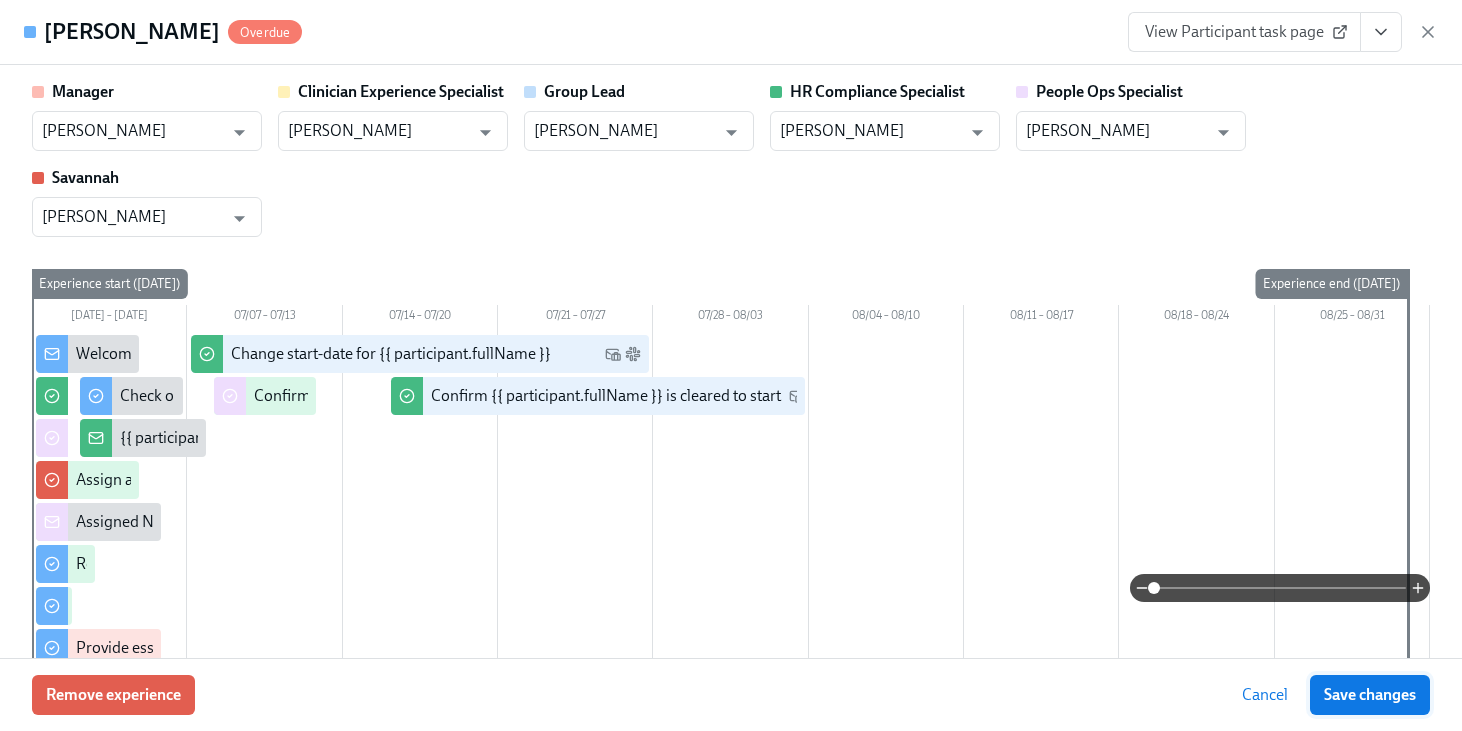 click on "Save changes" at bounding box center [1370, 695] 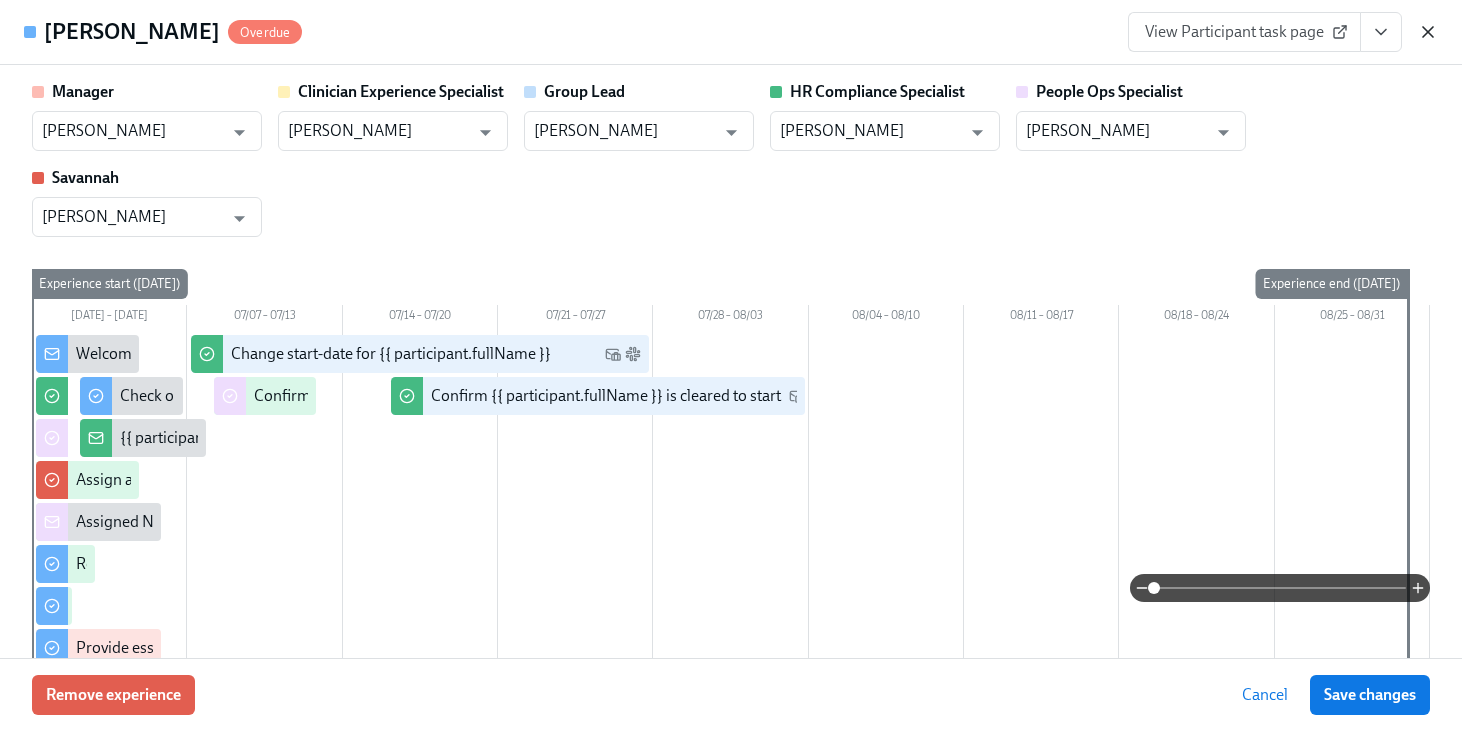 click 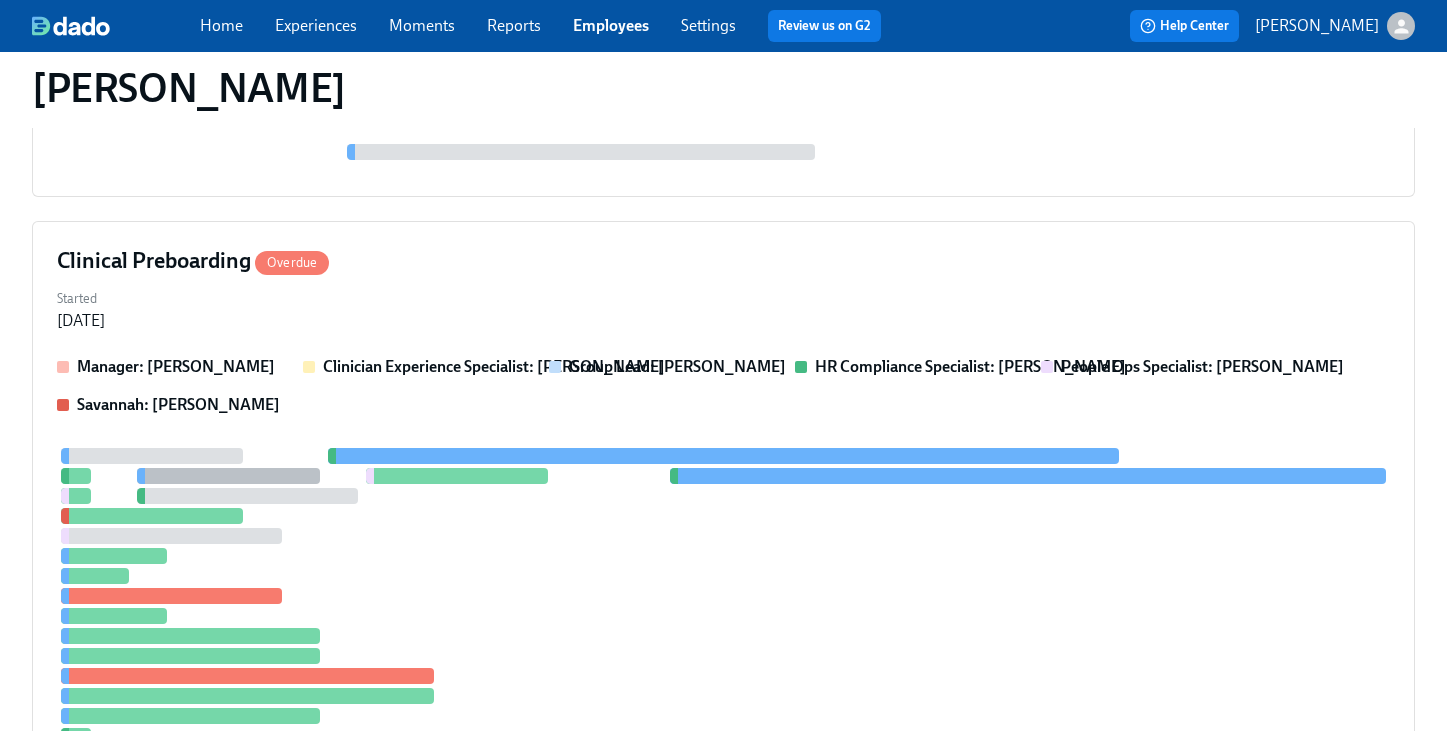 click on "Employees" at bounding box center (611, 25) 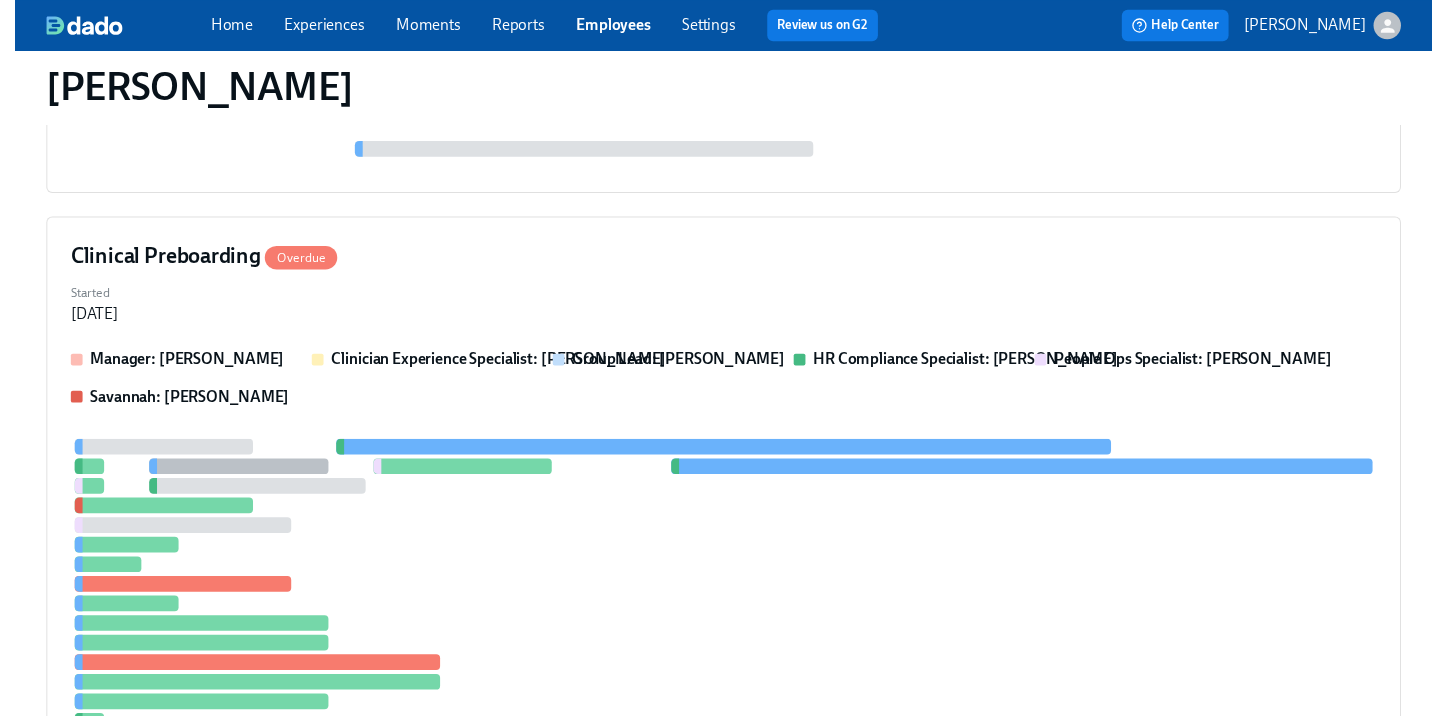 scroll, scrollTop: 0, scrollLeft: 0, axis: both 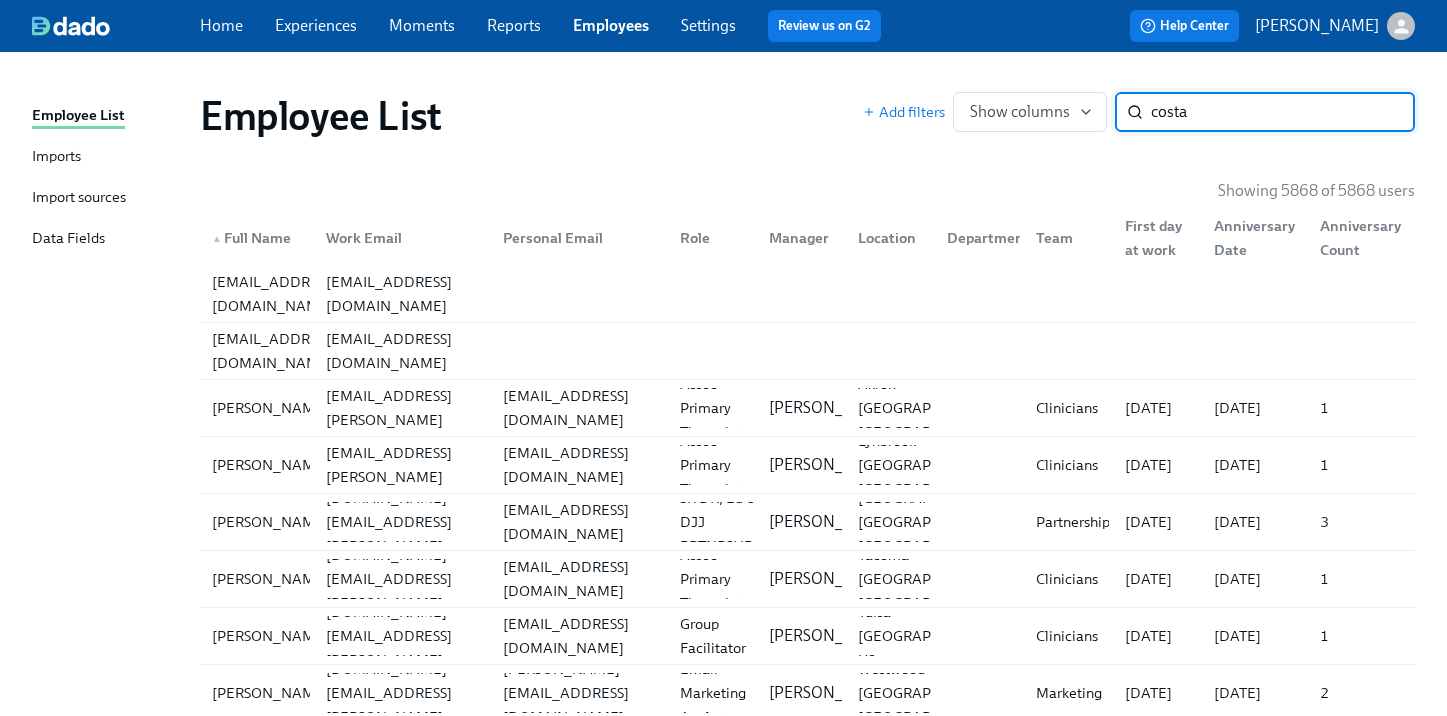 type on "costa" 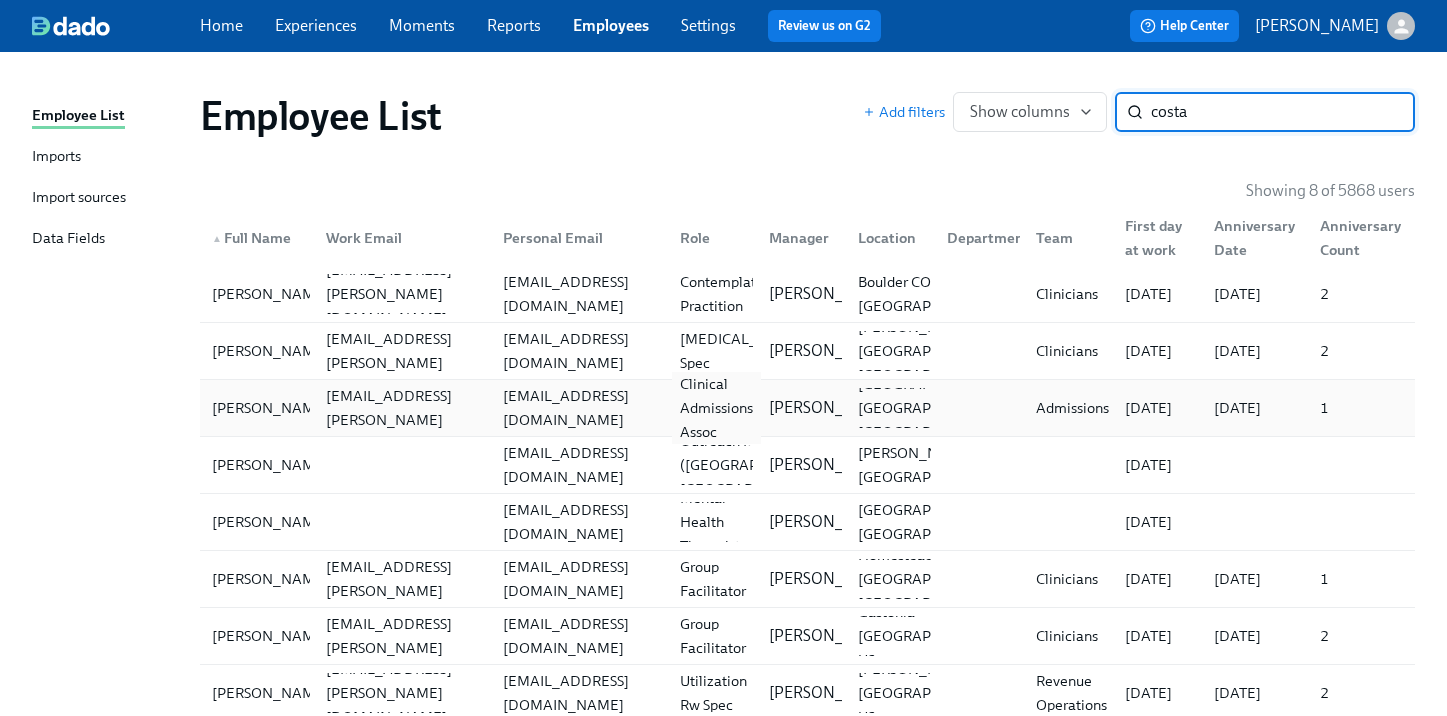 scroll, scrollTop: 53, scrollLeft: 0, axis: vertical 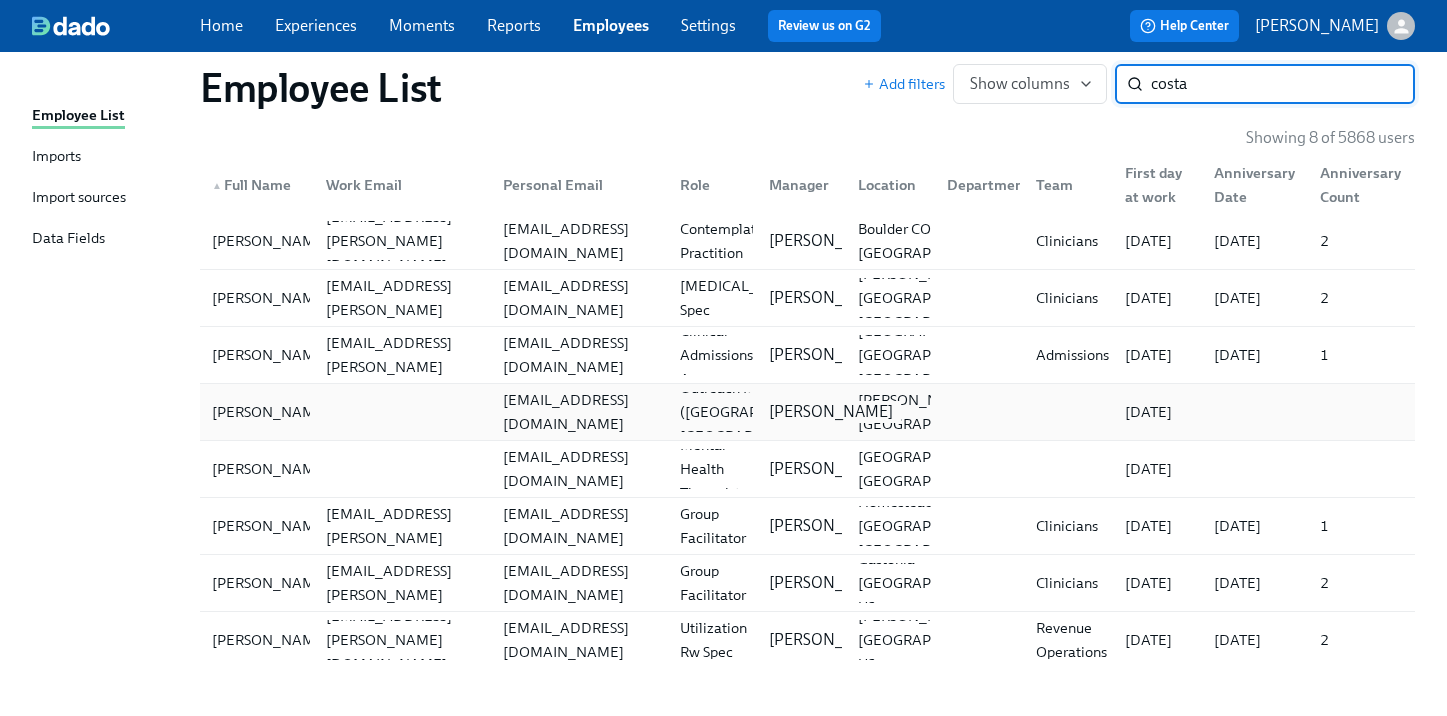 click on "Janeen Lawson" at bounding box center [831, 412] 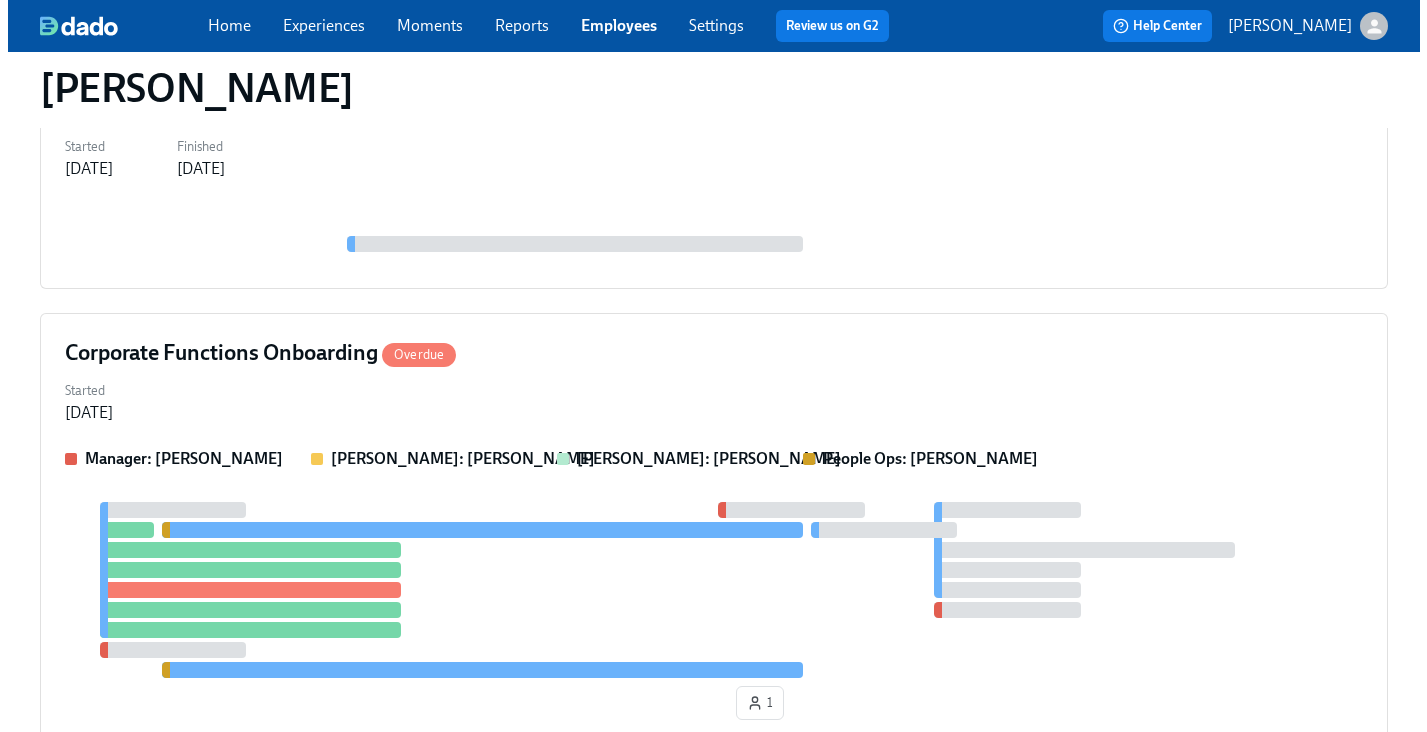 scroll, scrollTop: 1209, scrollLeft: 0, axis: vertical 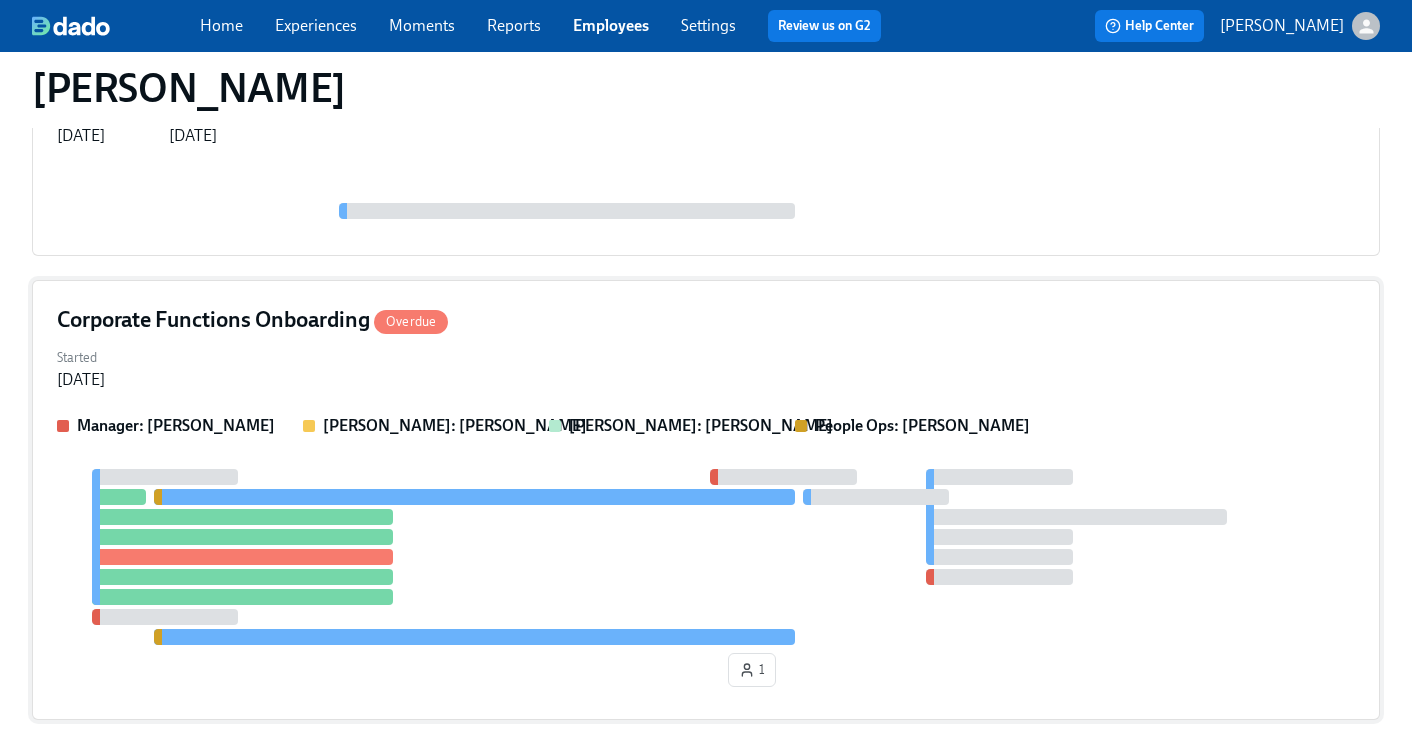 click on "Corporate Functions Onboarding   Overdue" at bounding box center (706, 320) 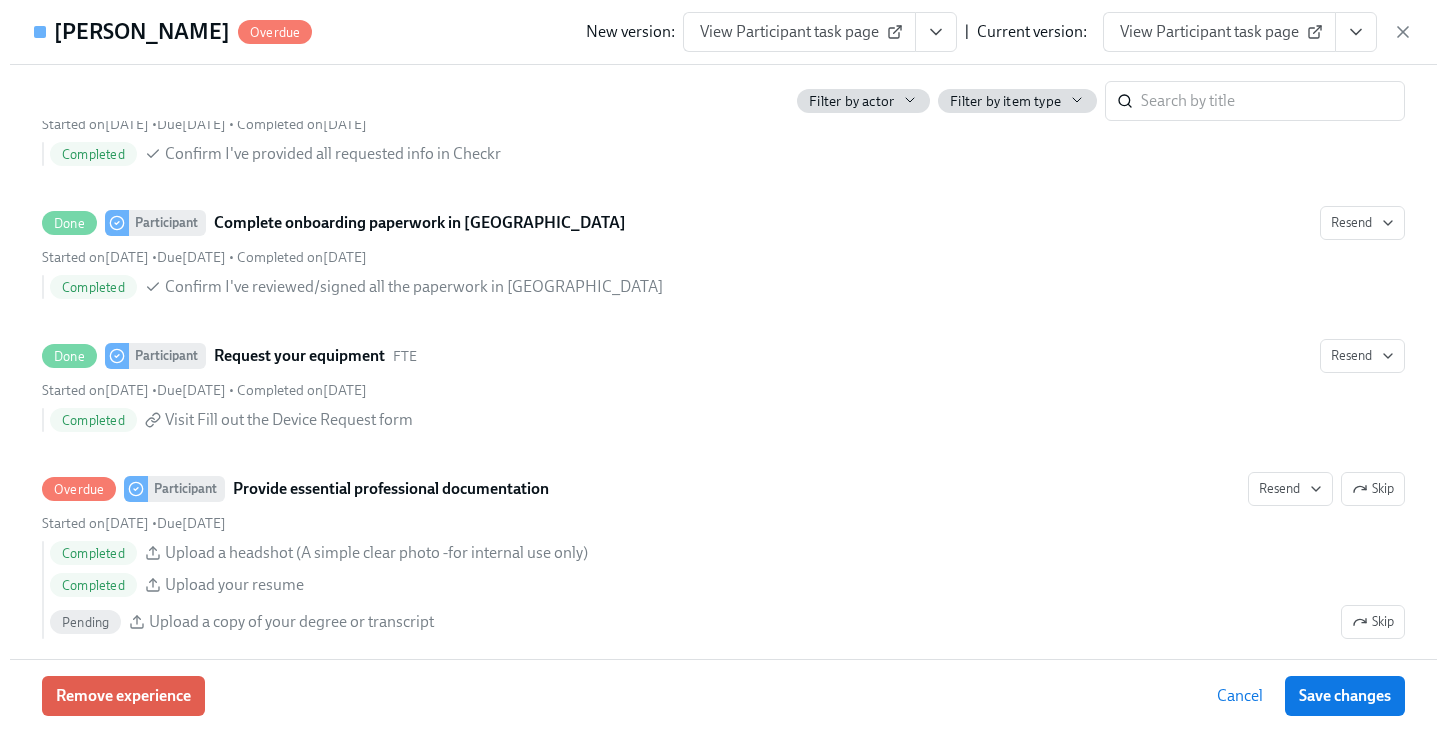 scroll, scrollTop: 963, scrollLeft: 0, axis: vertical 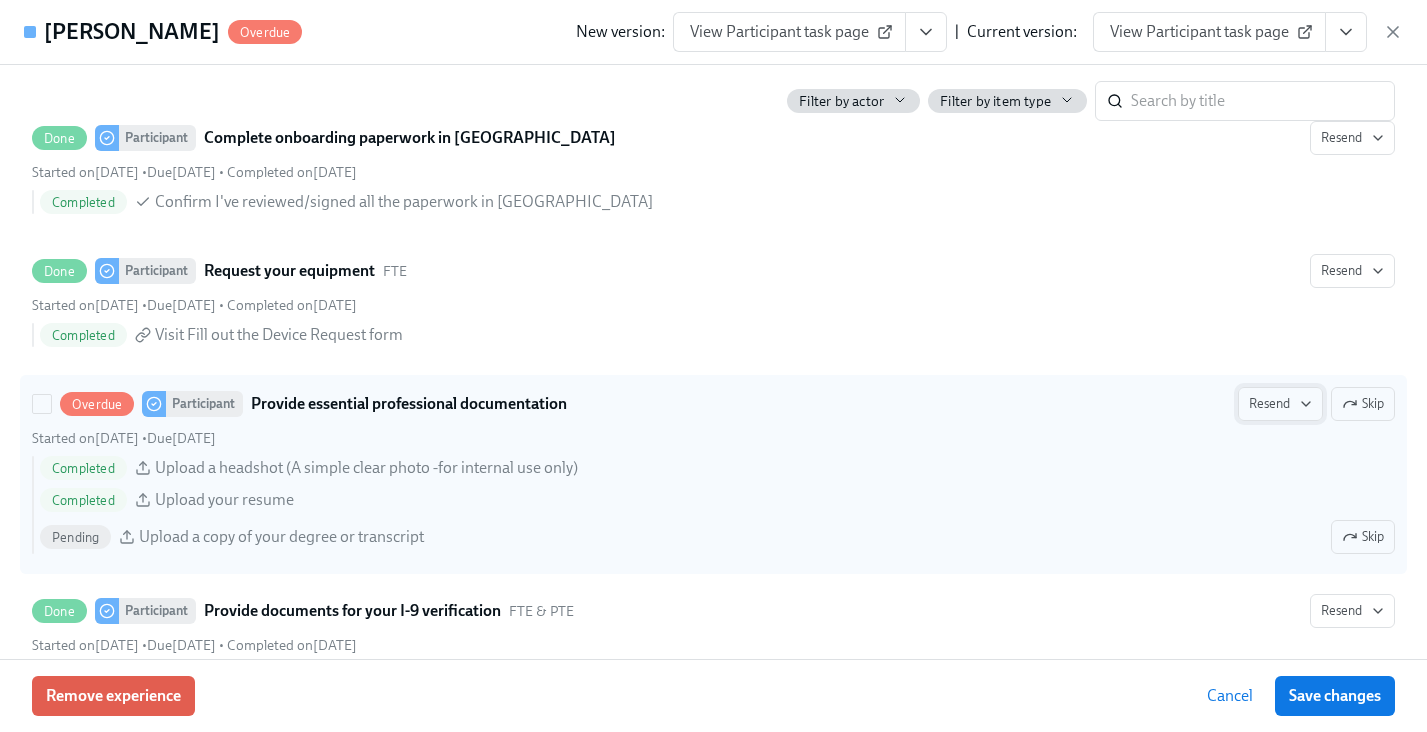 click on "Resend" at bounding box center [1280, 404] 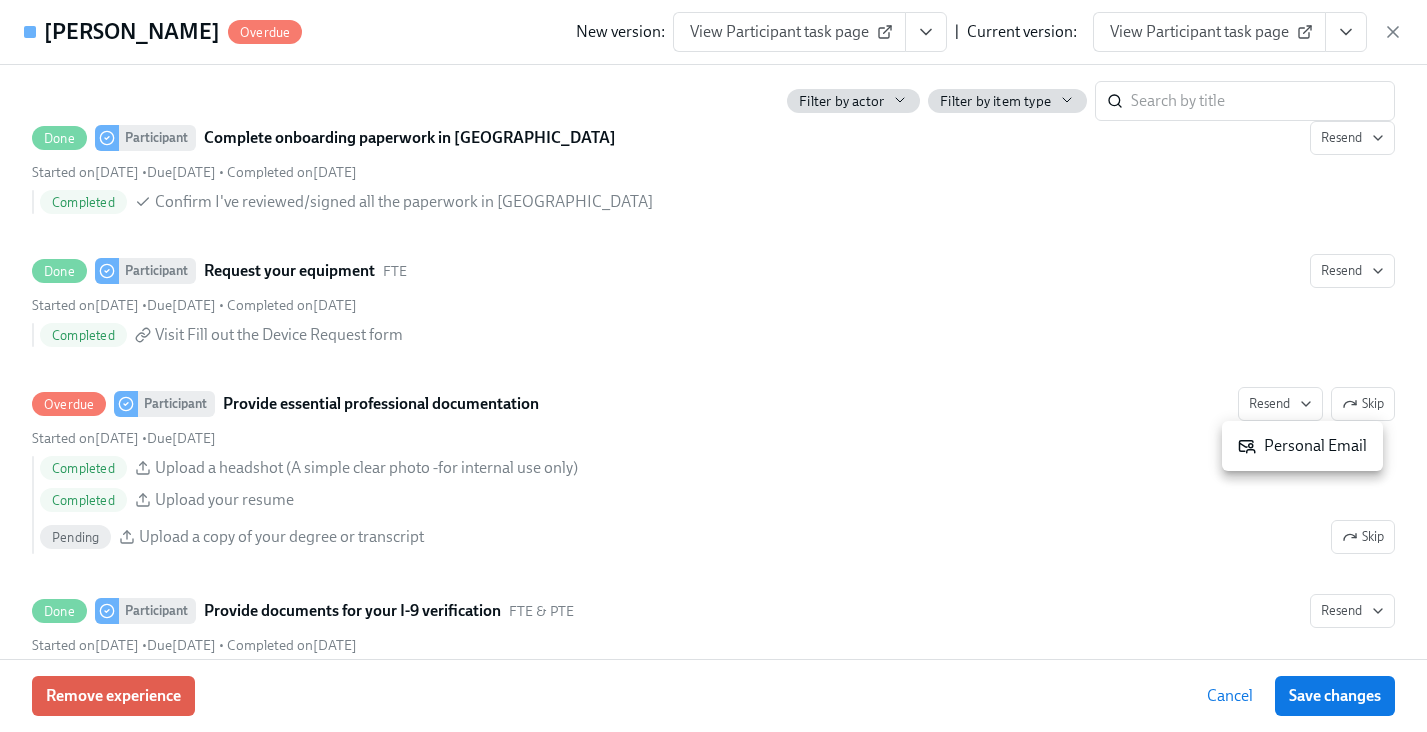 click 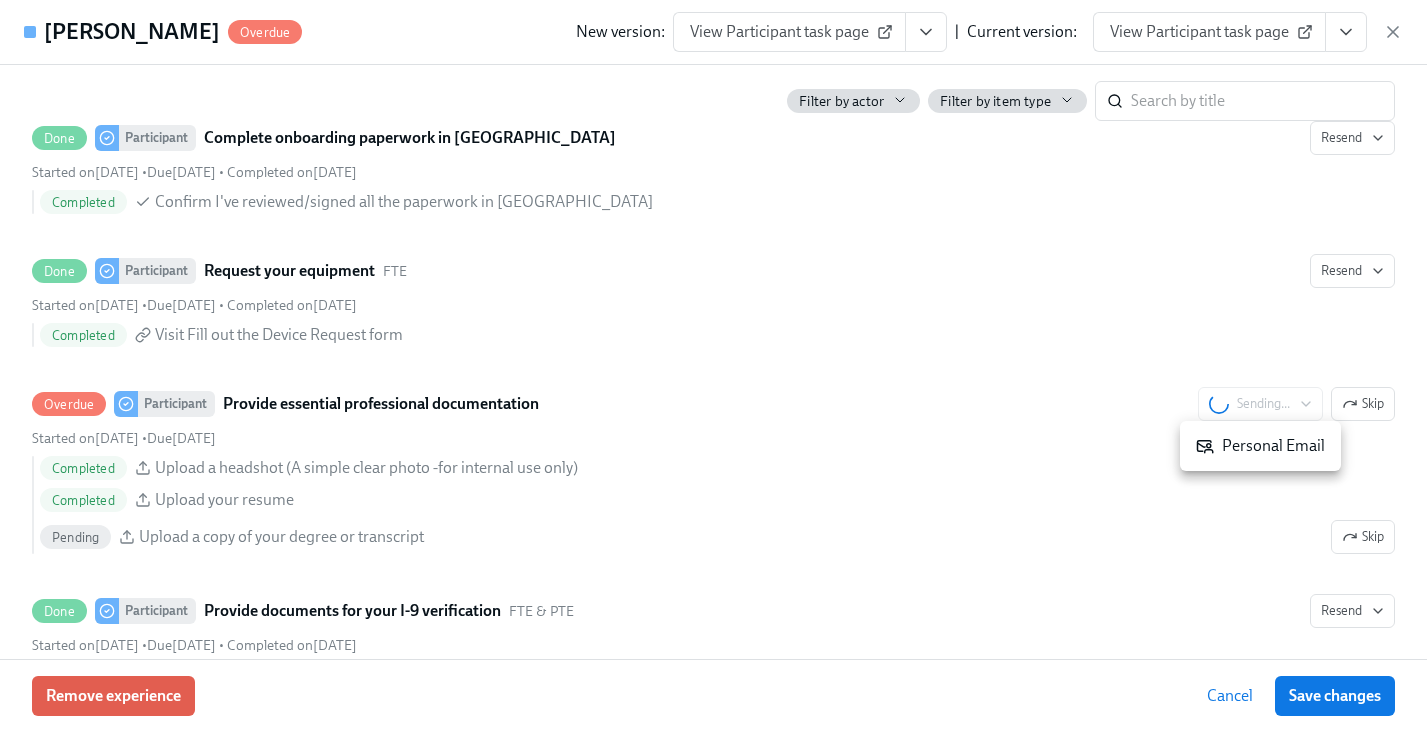 click at bounding box center [713, 366] 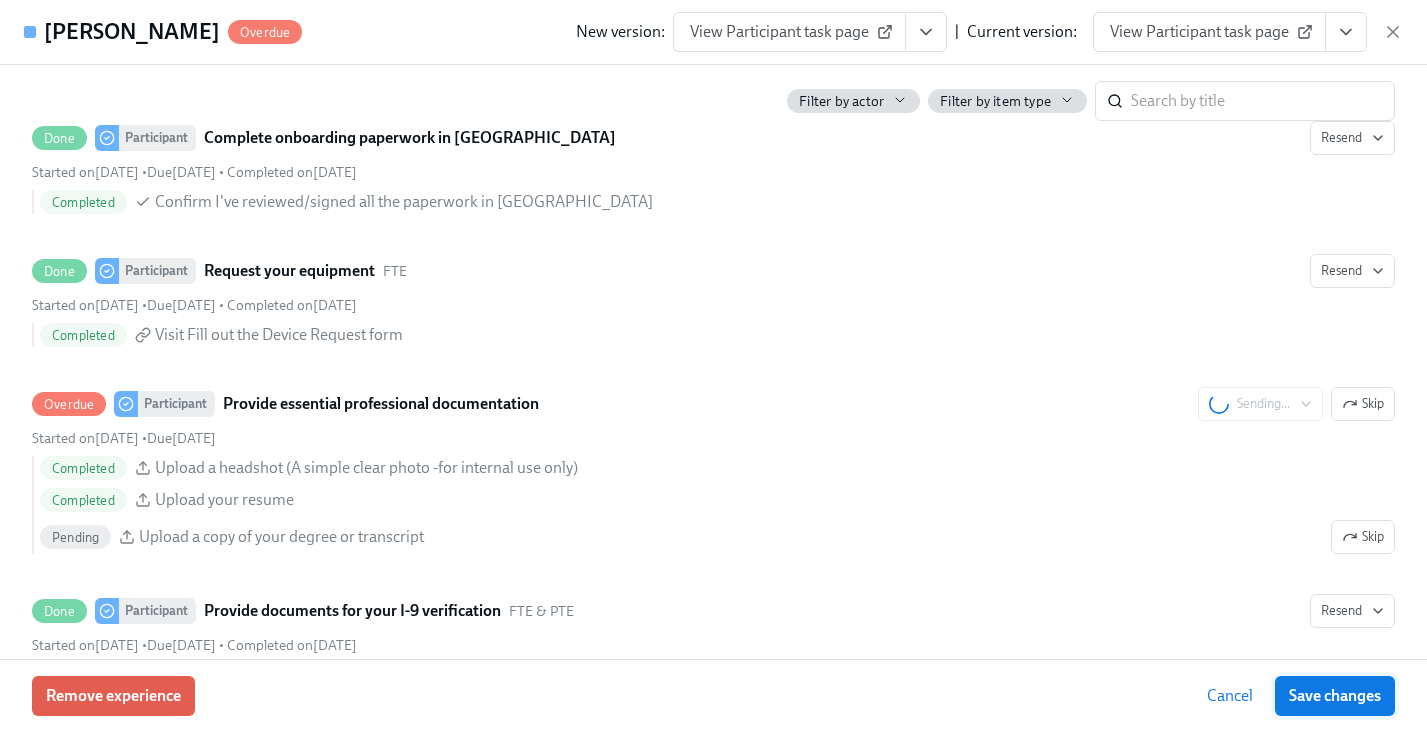 click on "Save changes" at bounding box center (1335, 696) 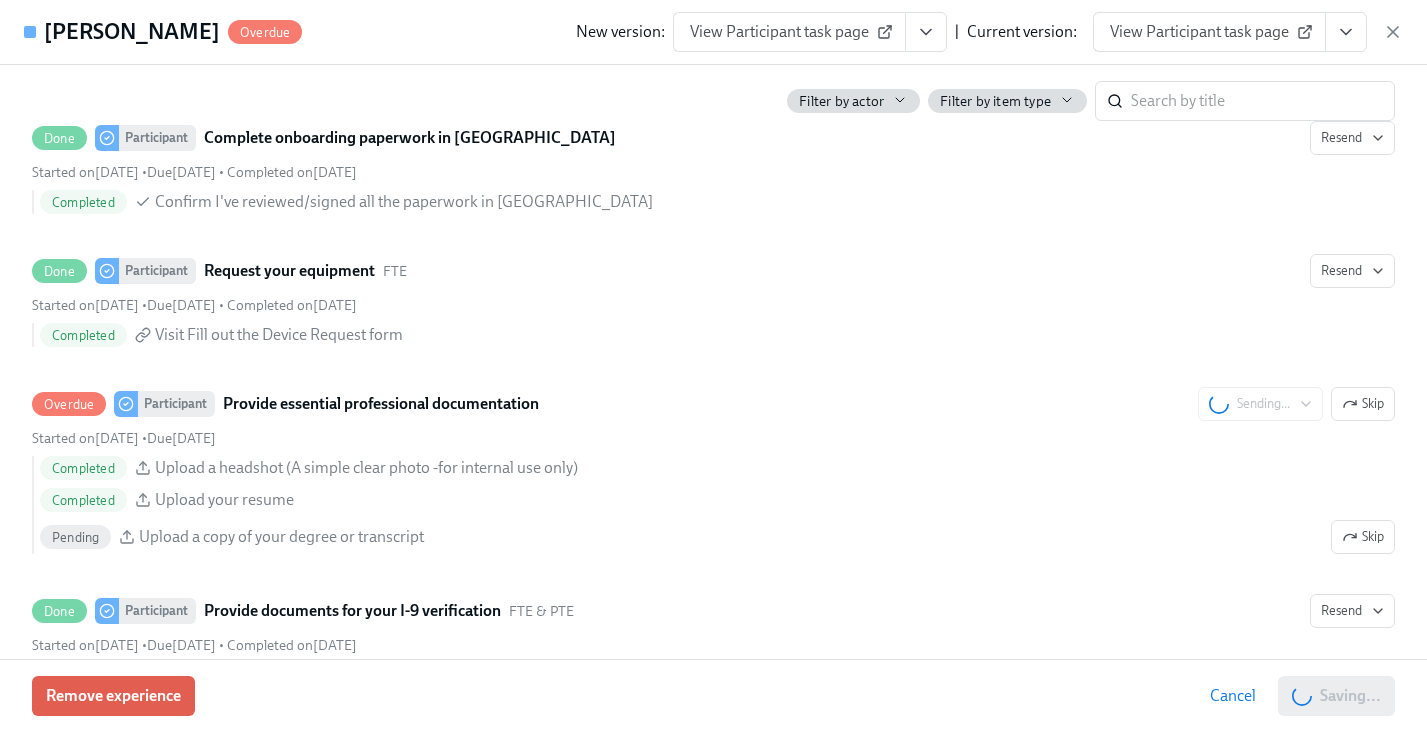 click 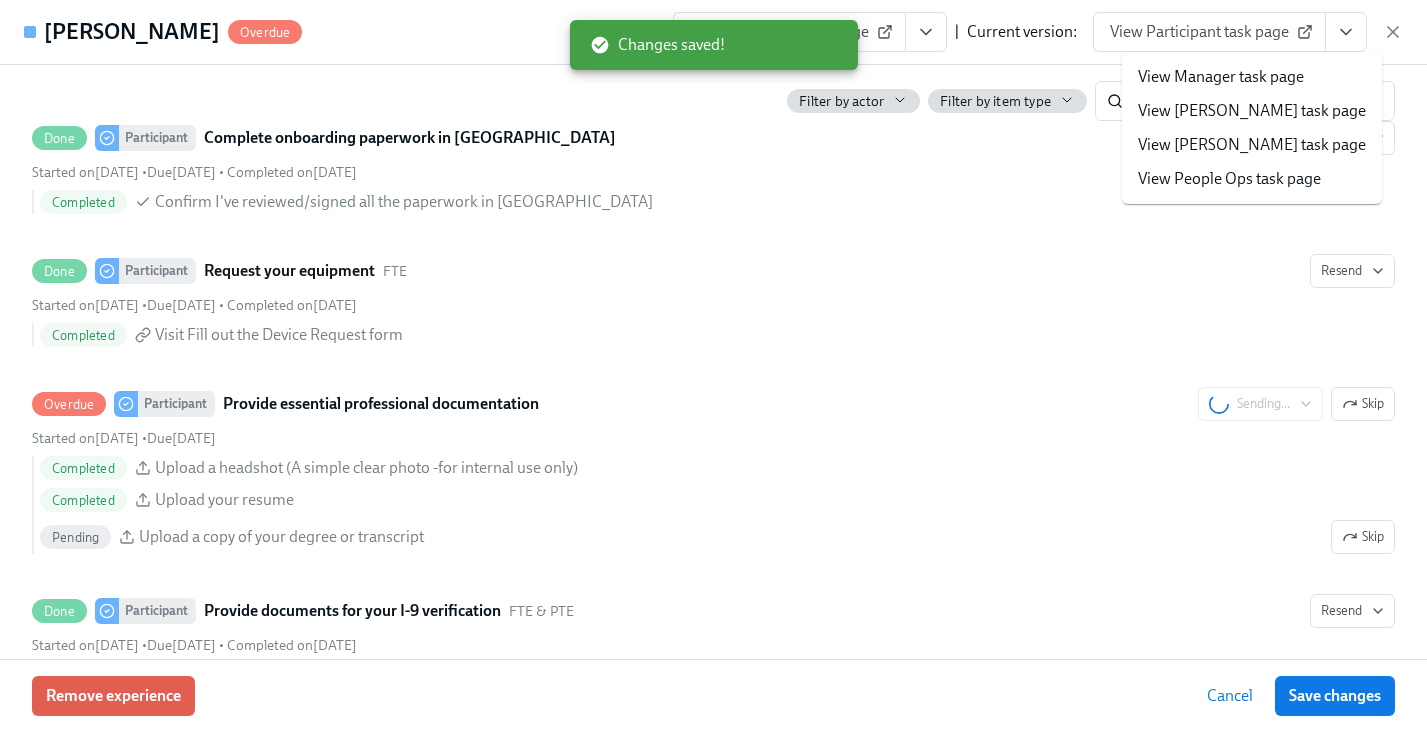 click on "View People Ops task page" at bounding box center [1229, 179] 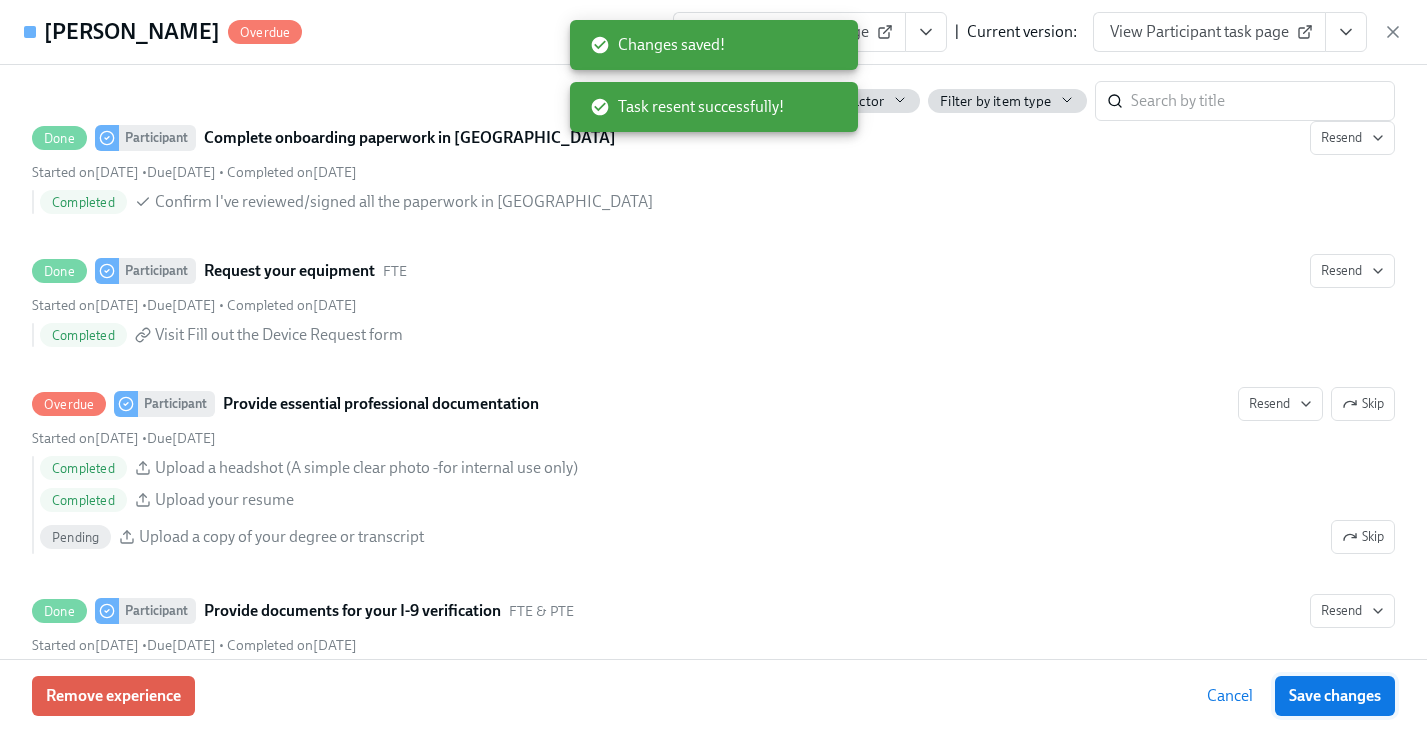 click on "Save changes" at bounding box center (1335, 696) 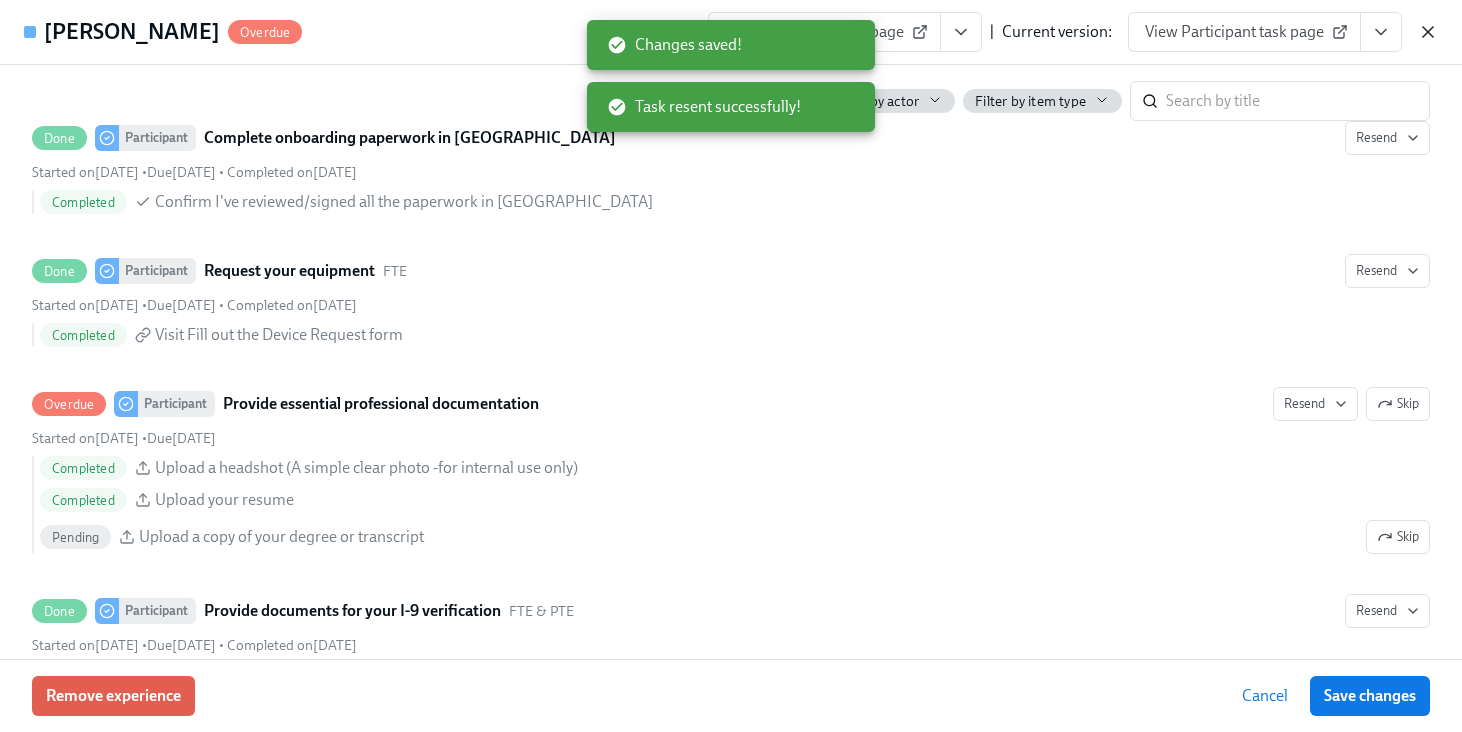 click 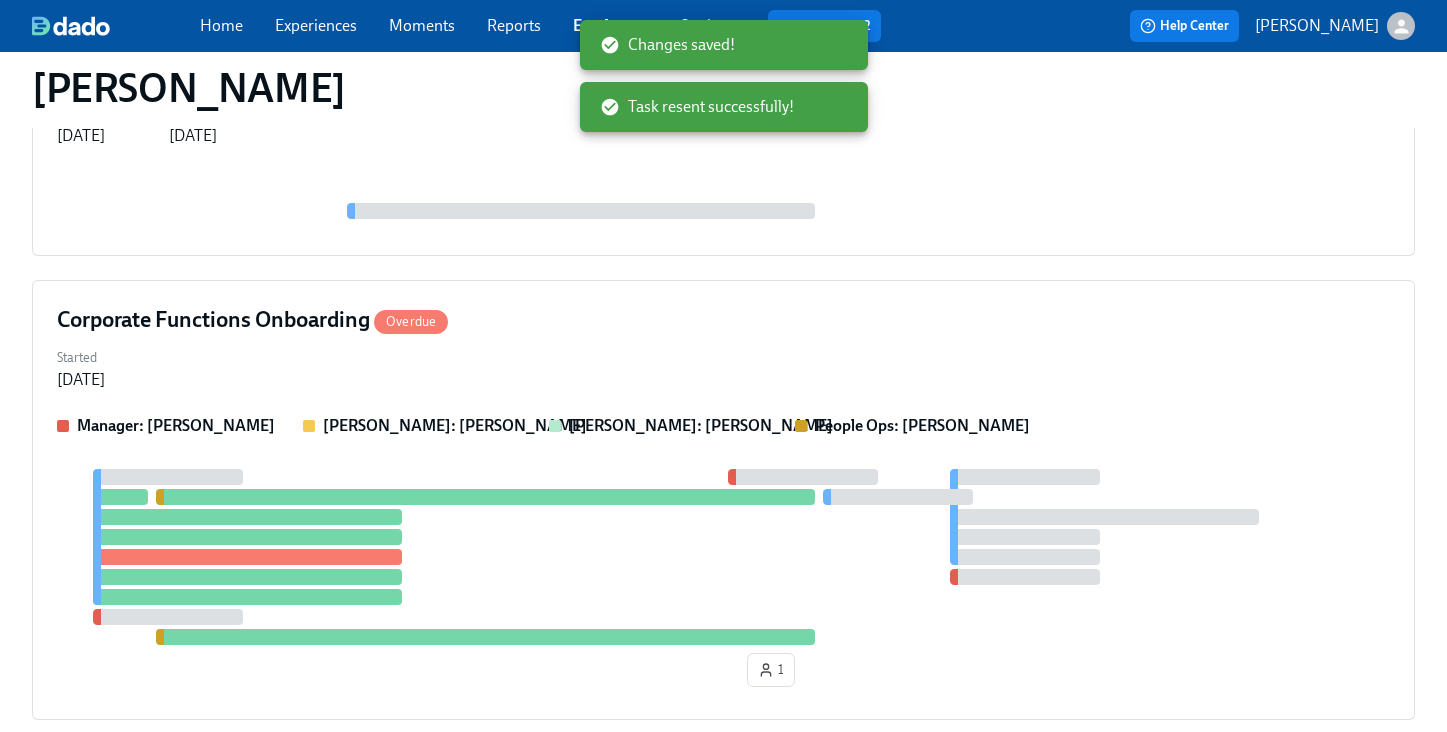 click on "Home Experiences Moments Reports Employees Settings Review us on G2" at bounding box center [548, 26] 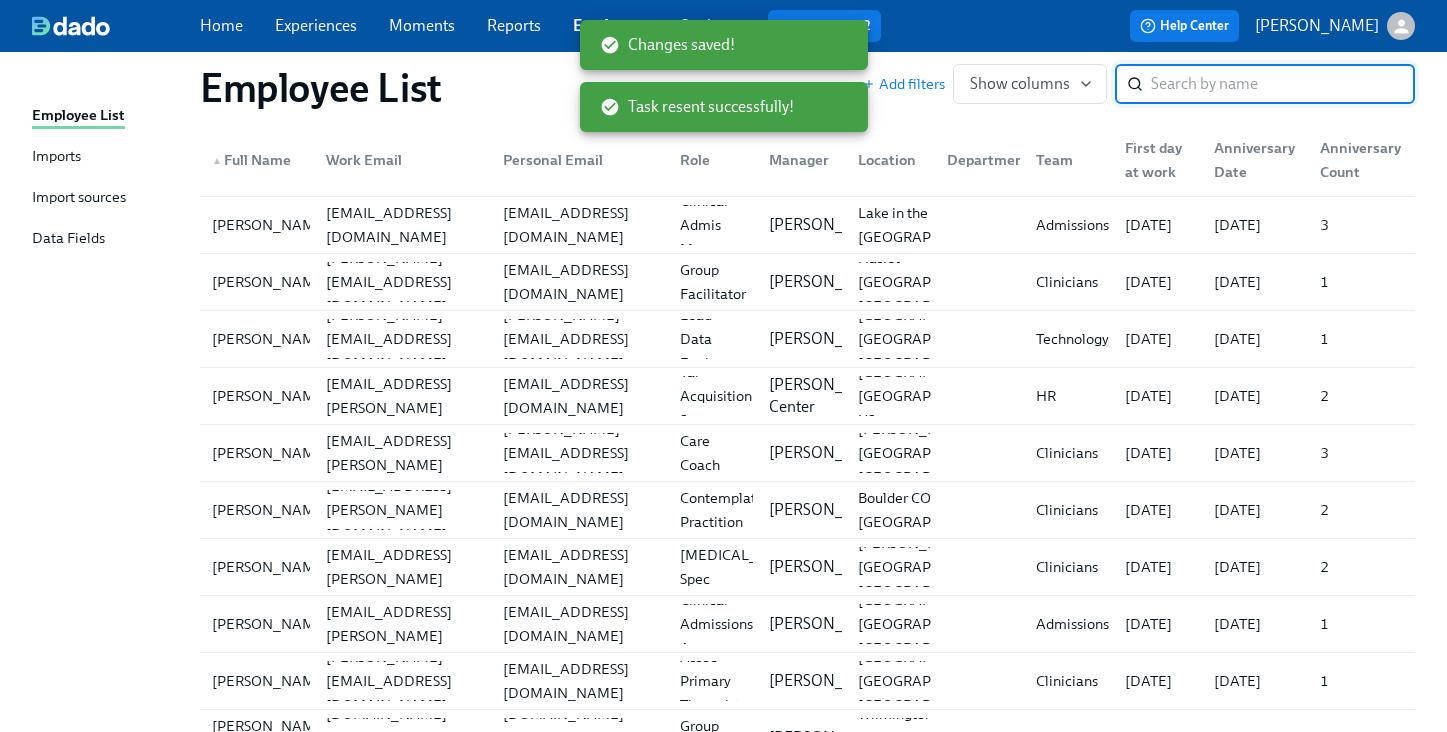 scroll, scrollTop: 0, scrollLeft: 0, axis: both 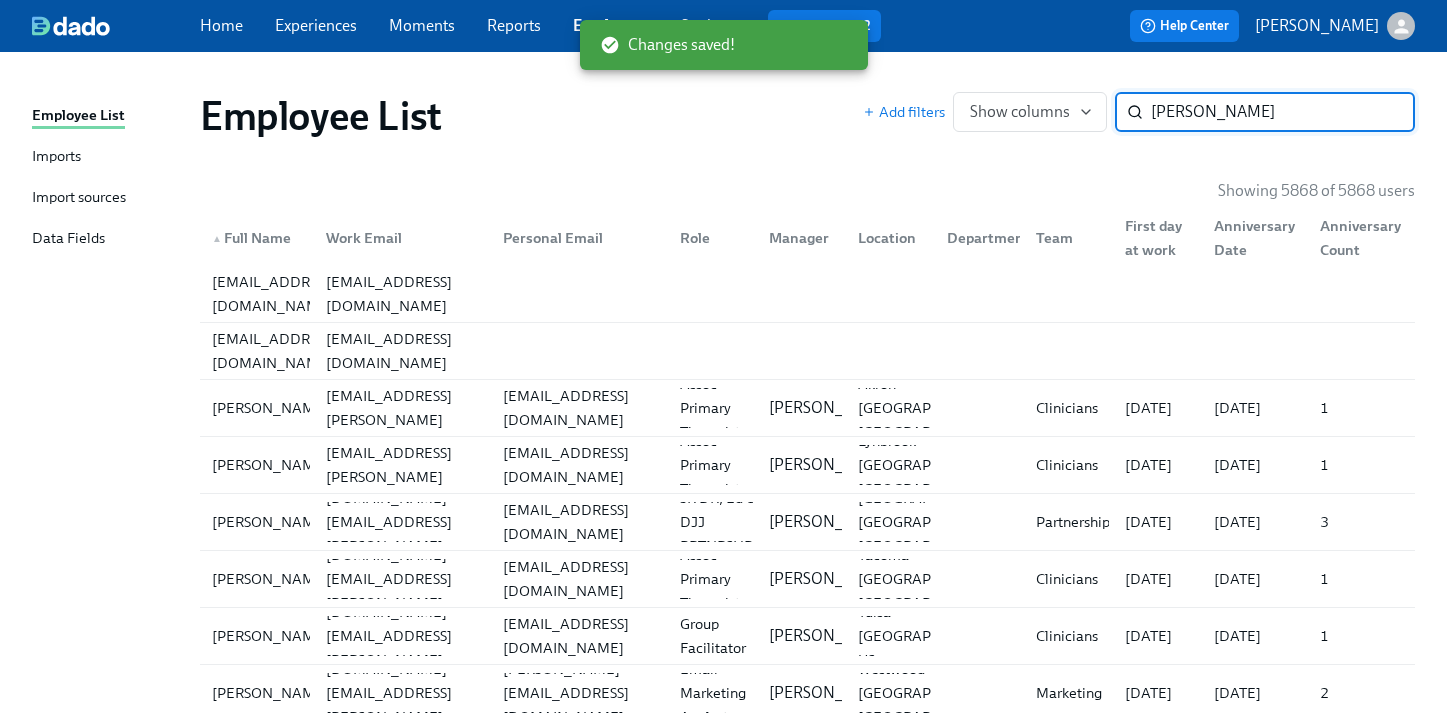type on "keith" 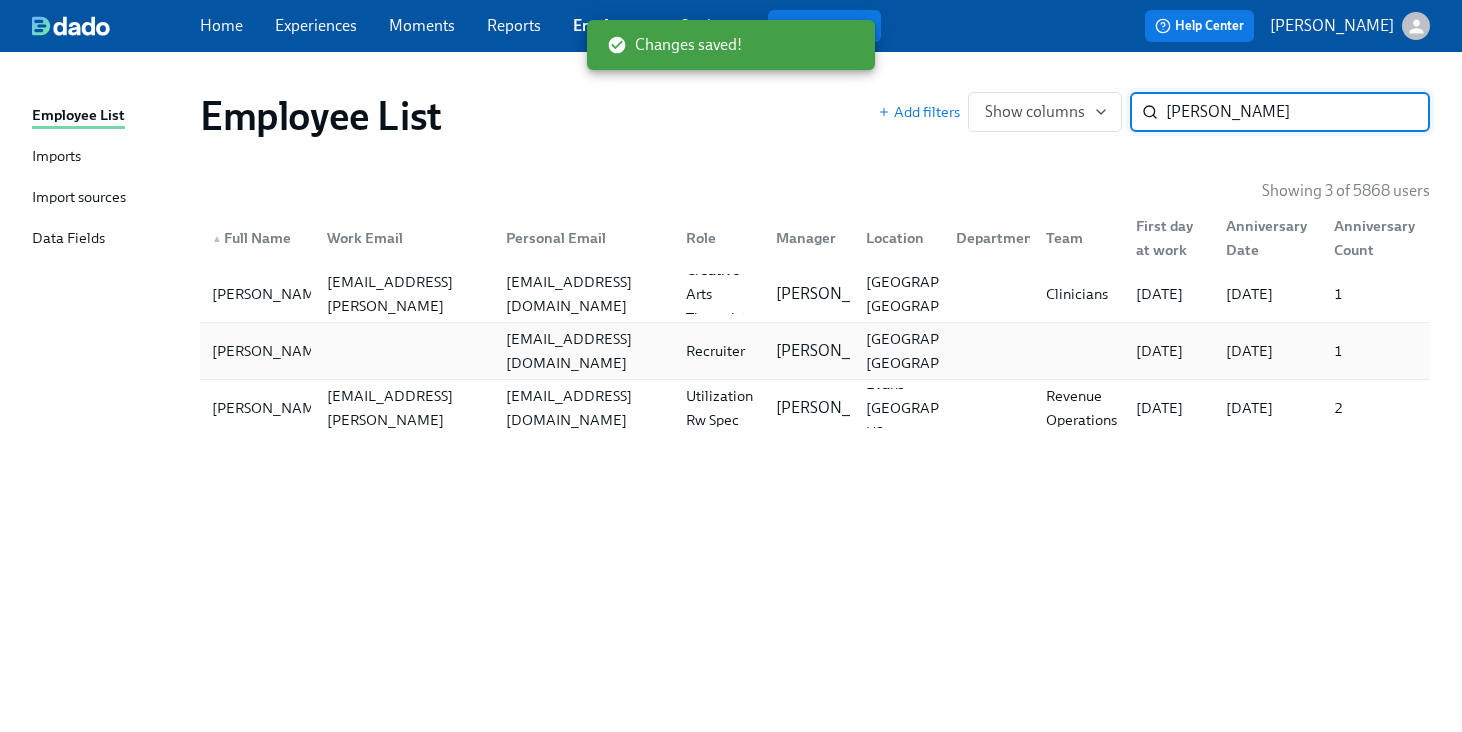 click on "Recruiter" at bounding box center (715, 351) 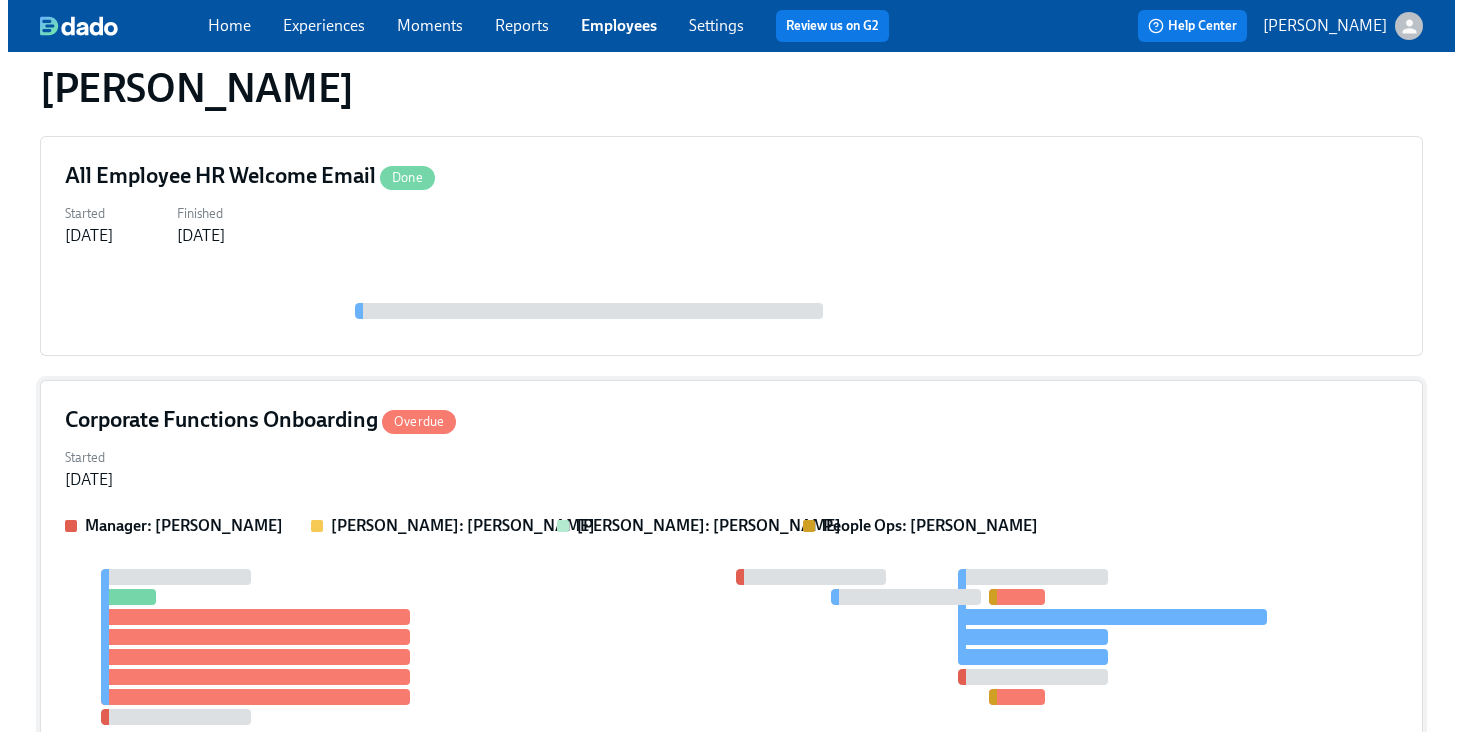 scroll, scrollTop: 268, scrollLeft: 0, axis: vertical 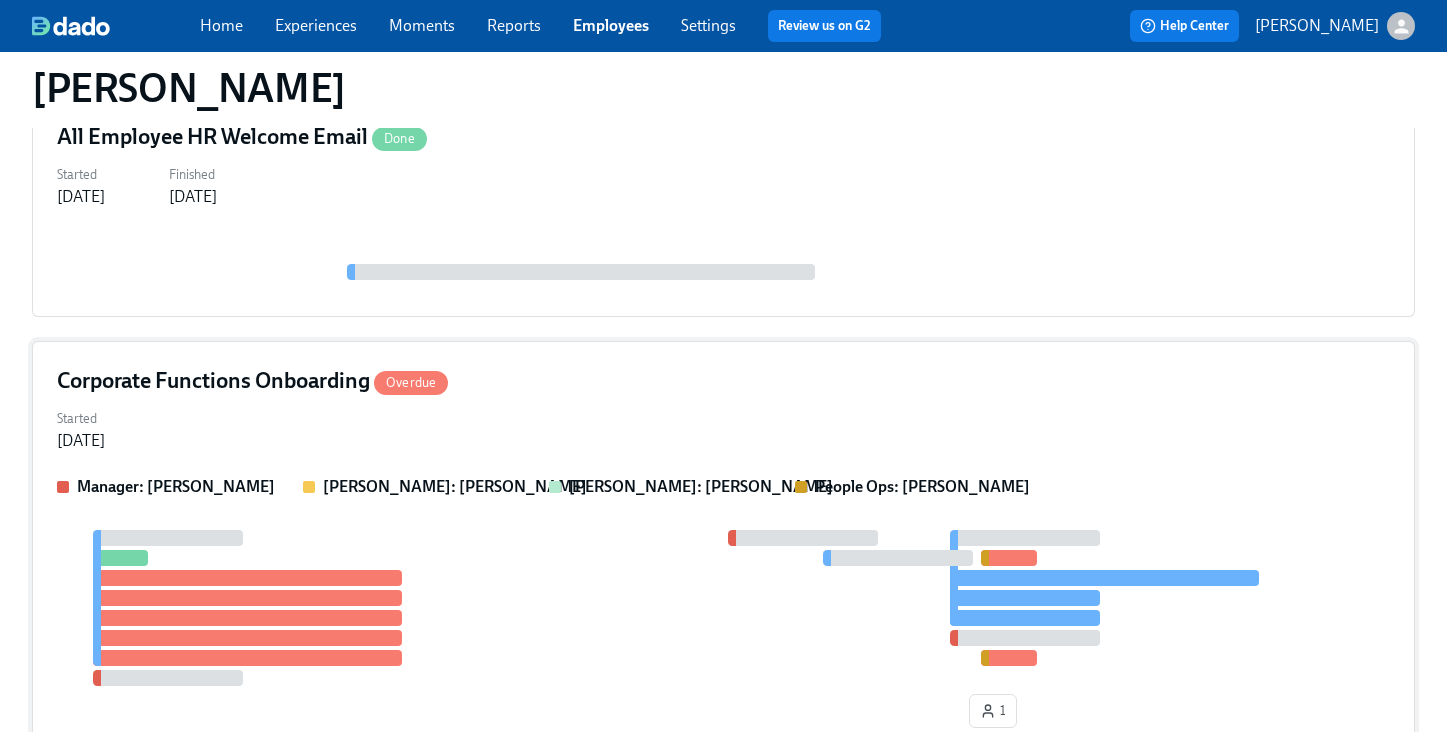 click on "Corporate Functions Onboarding   Overdue Started Jul 14, 2025 Manager: Justin Weiss Marissa: Christa Scott Murphy: Murphy Sibilio People Ops: Caitlin Fain 1" at bounding box center [723, 551] 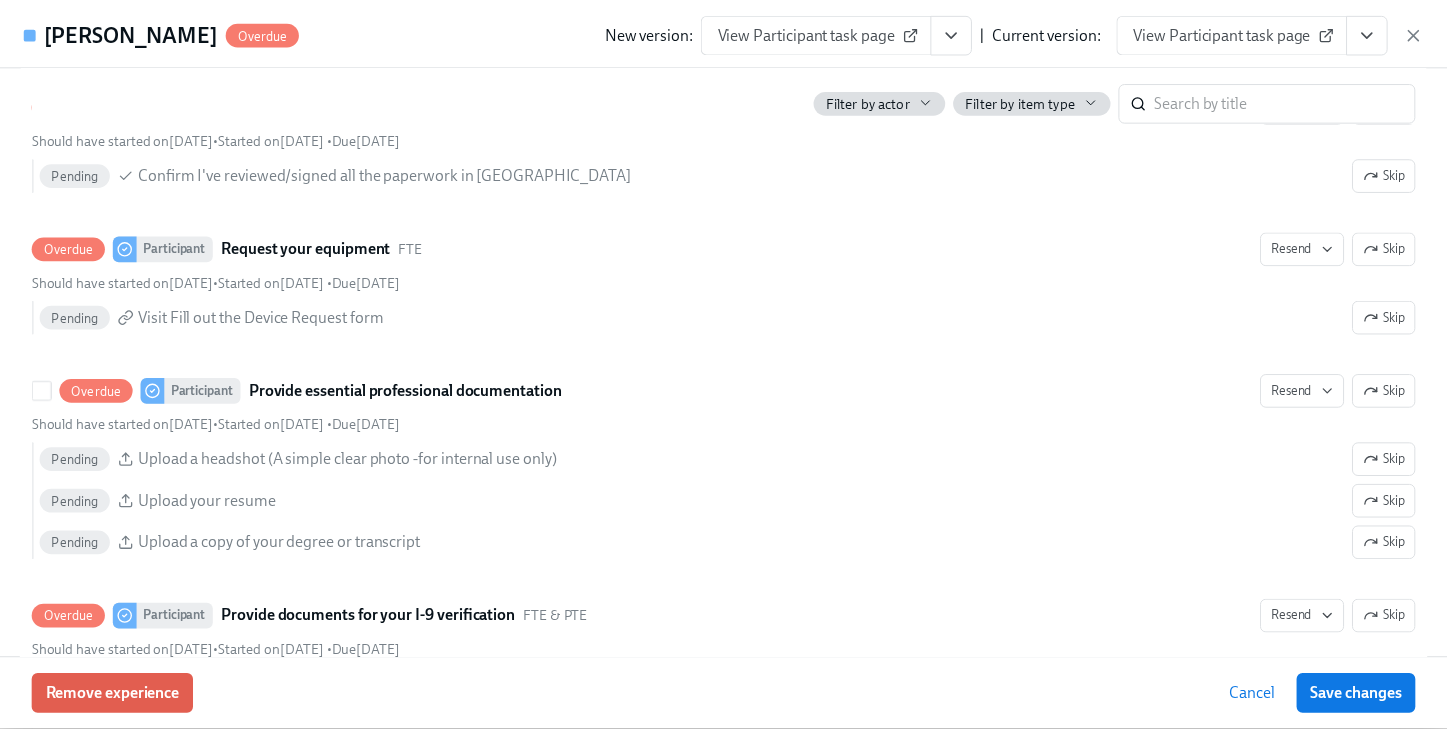 scroll, scrollTop: 1026, scrollLeft: 0, axis: vertical 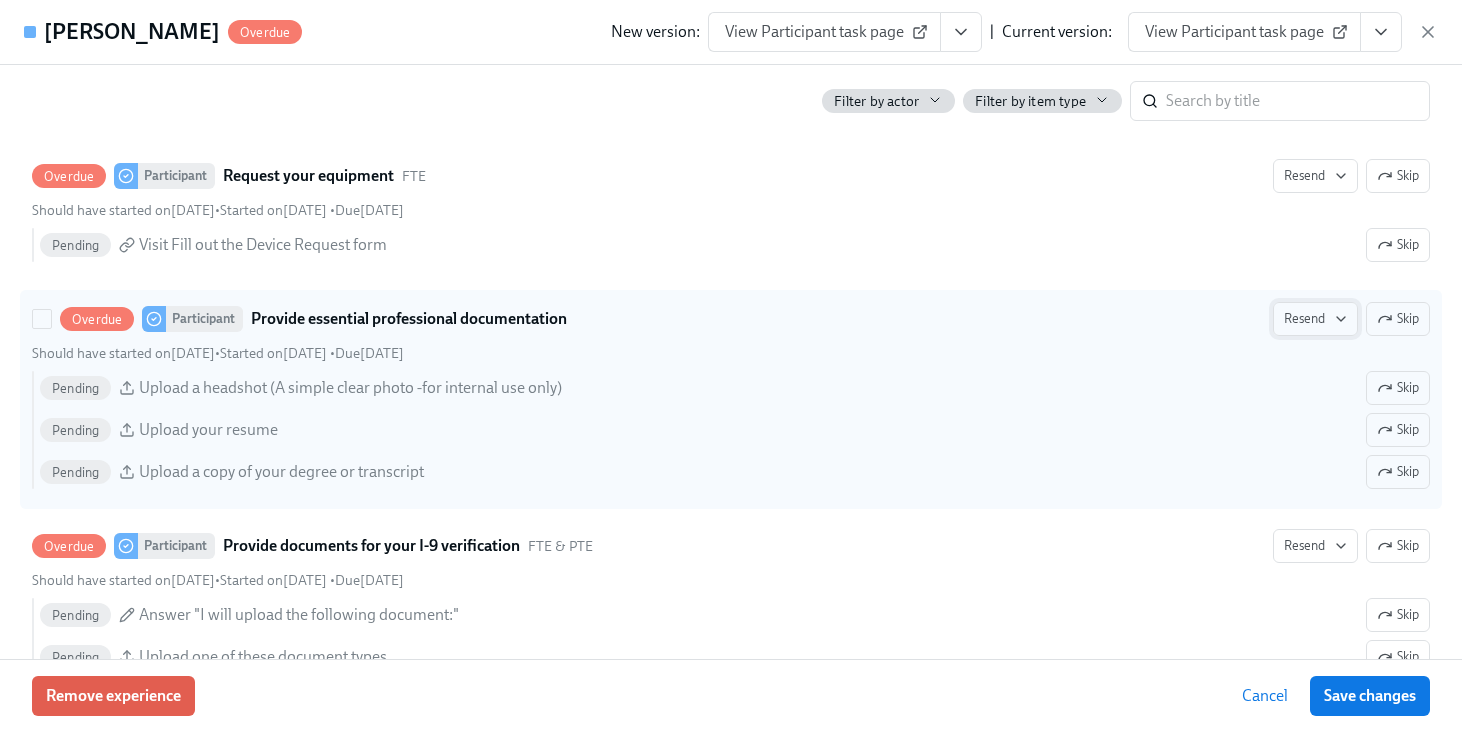 click on "Resend" at bounding box center [1315, 319] 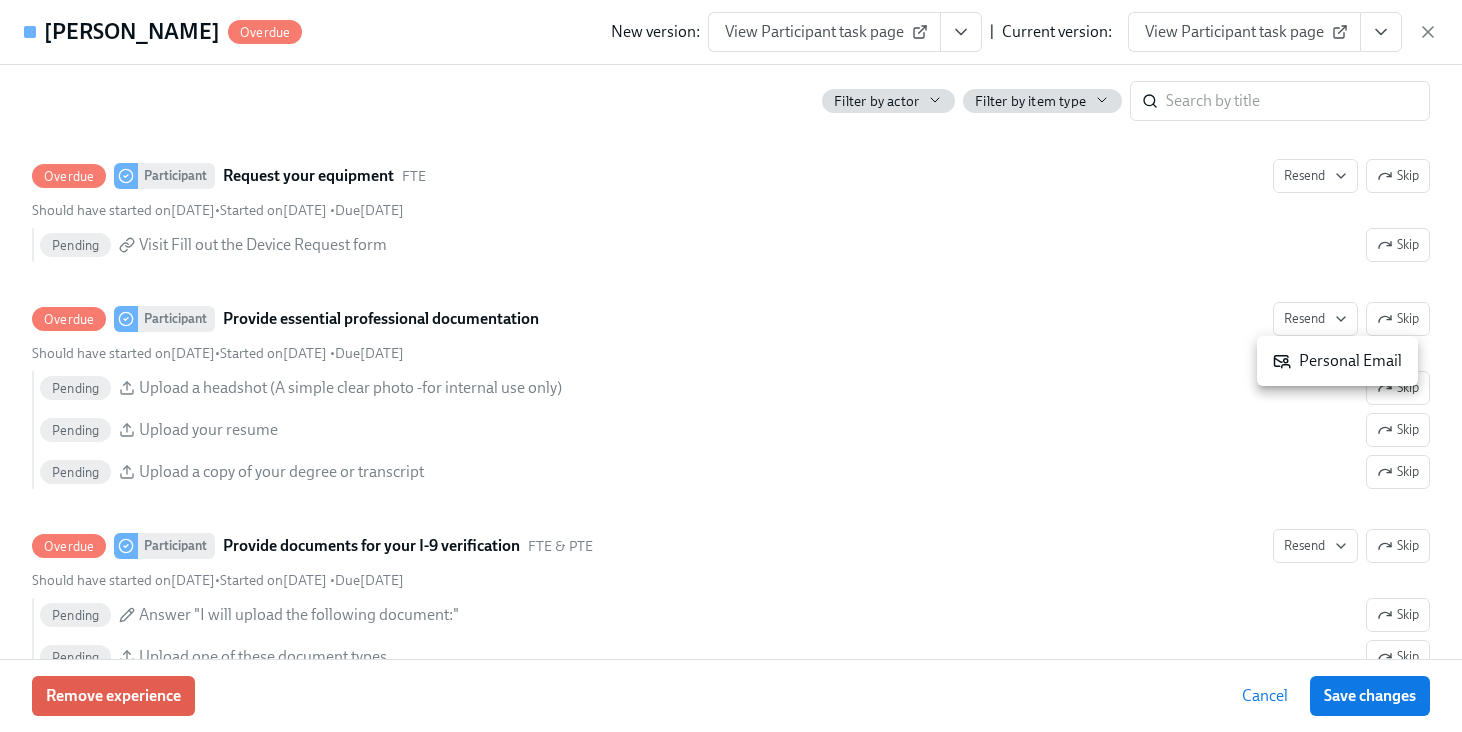 click on "Personal Email" at bounding box center [1337, 361] 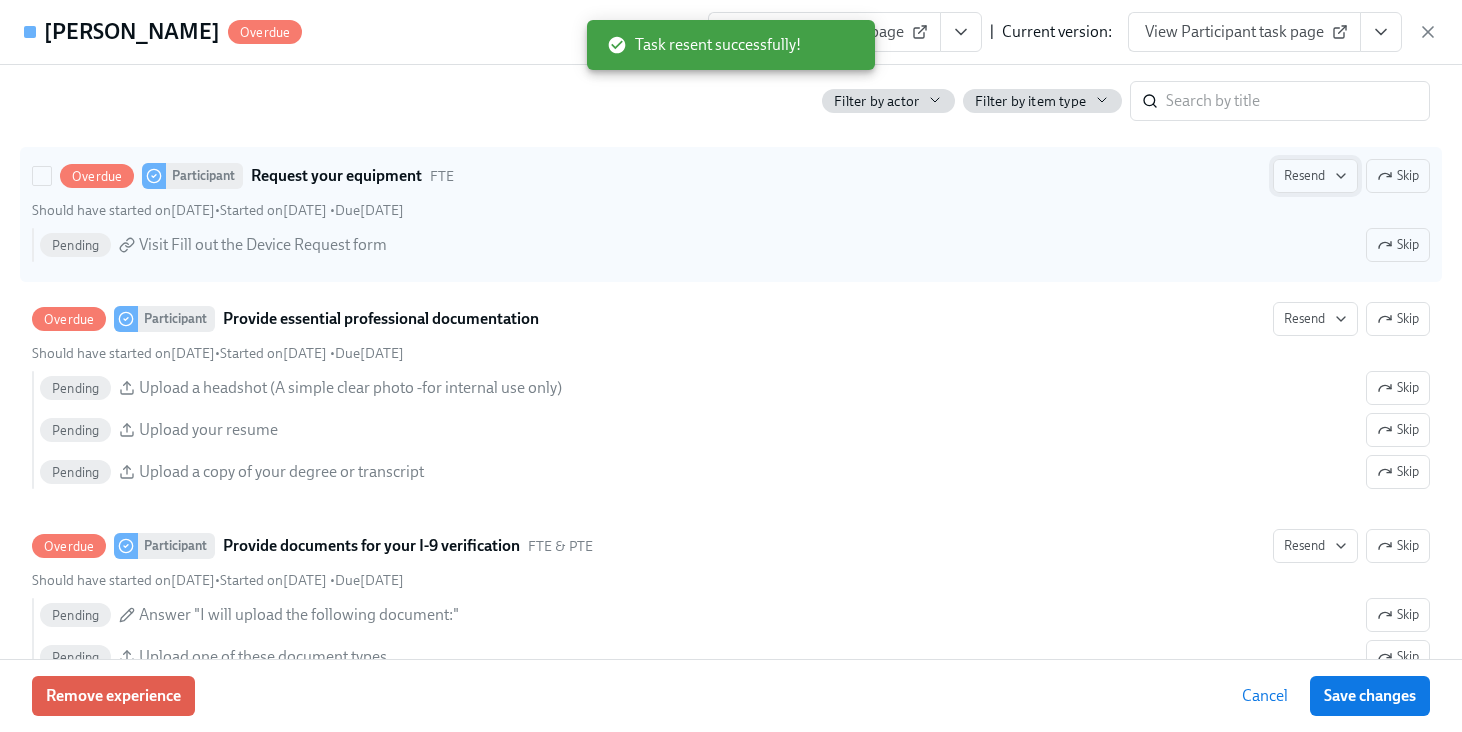 click on "Resend" at bounding box center (1315, 176) 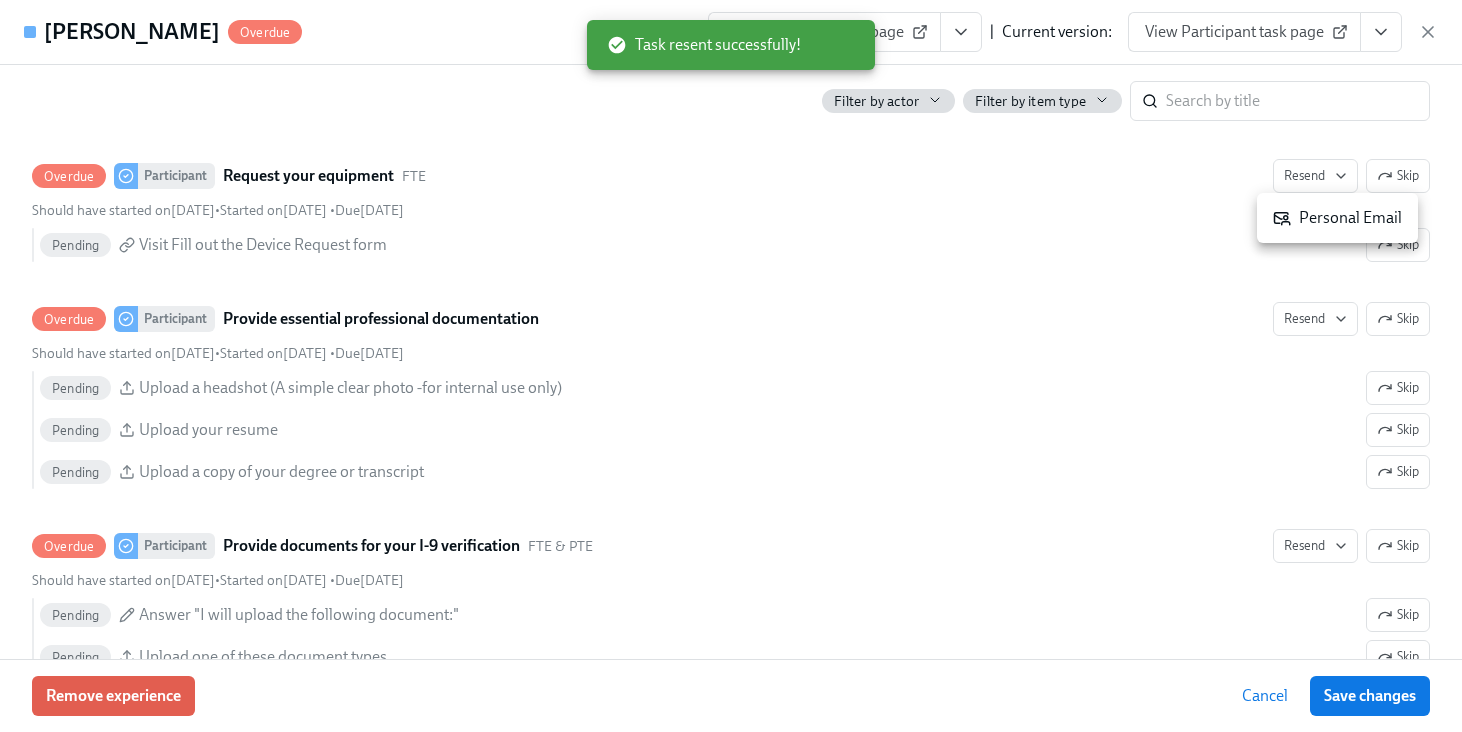 click on "Personal Email" at bounding box center [1337, 218] 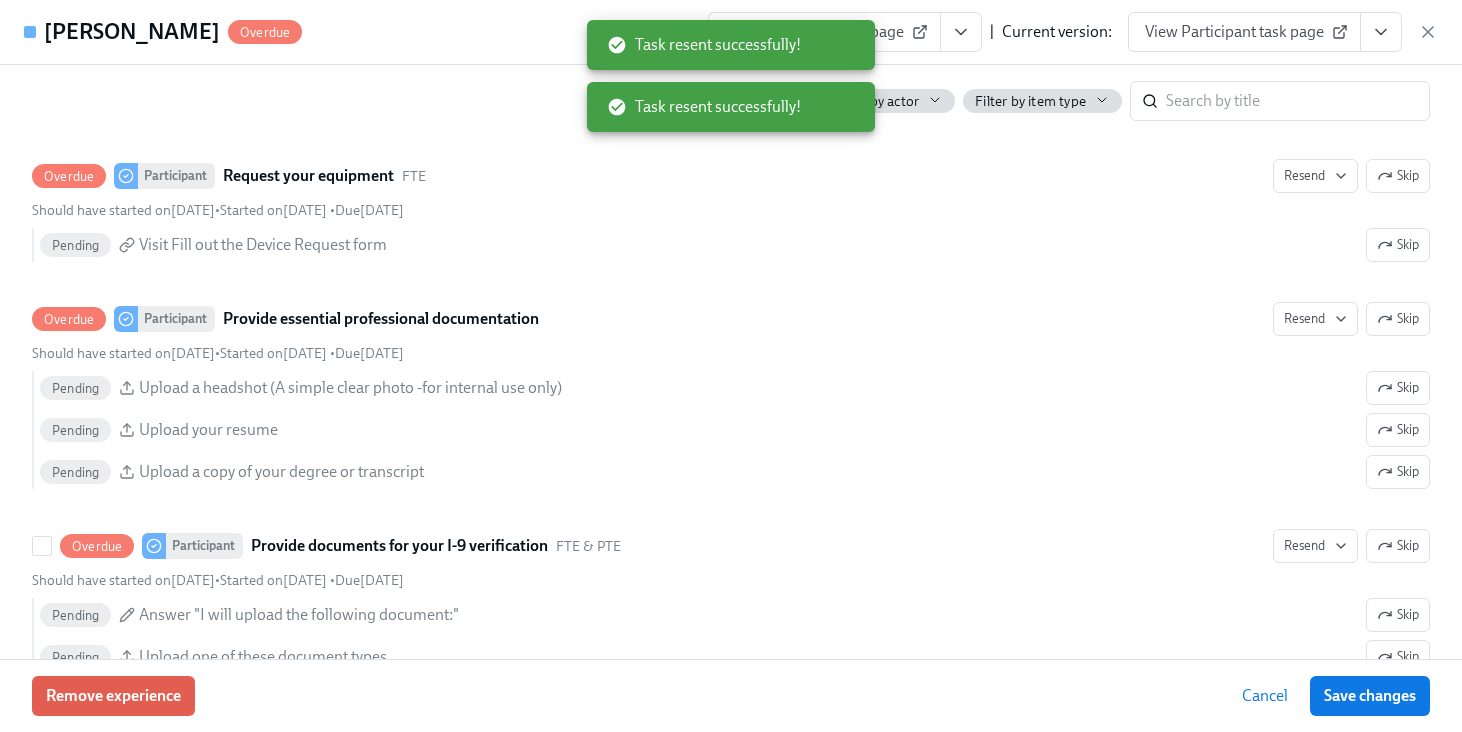 click on "Resend" at bounding box center [1315, 546] 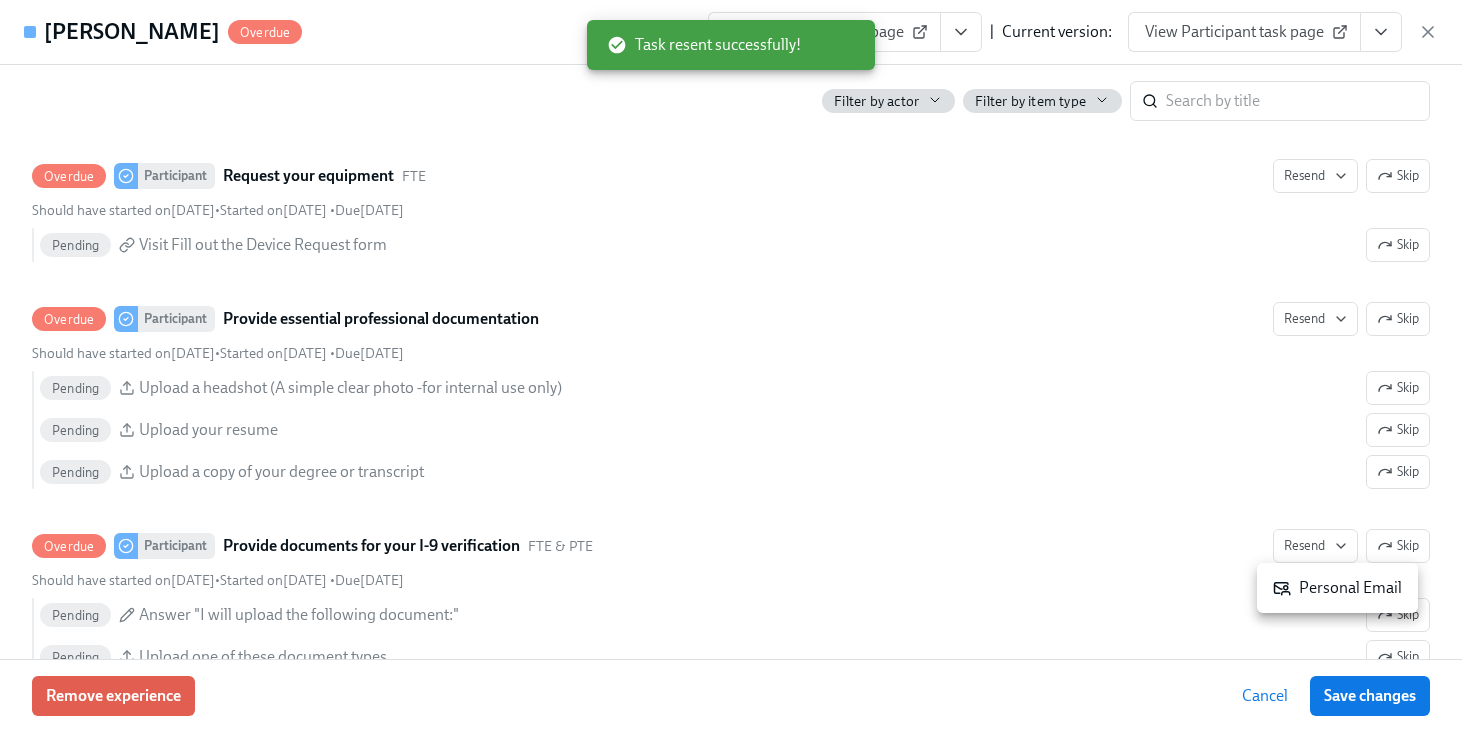 click on "Personal Email" at bounding box center [1337, 588] 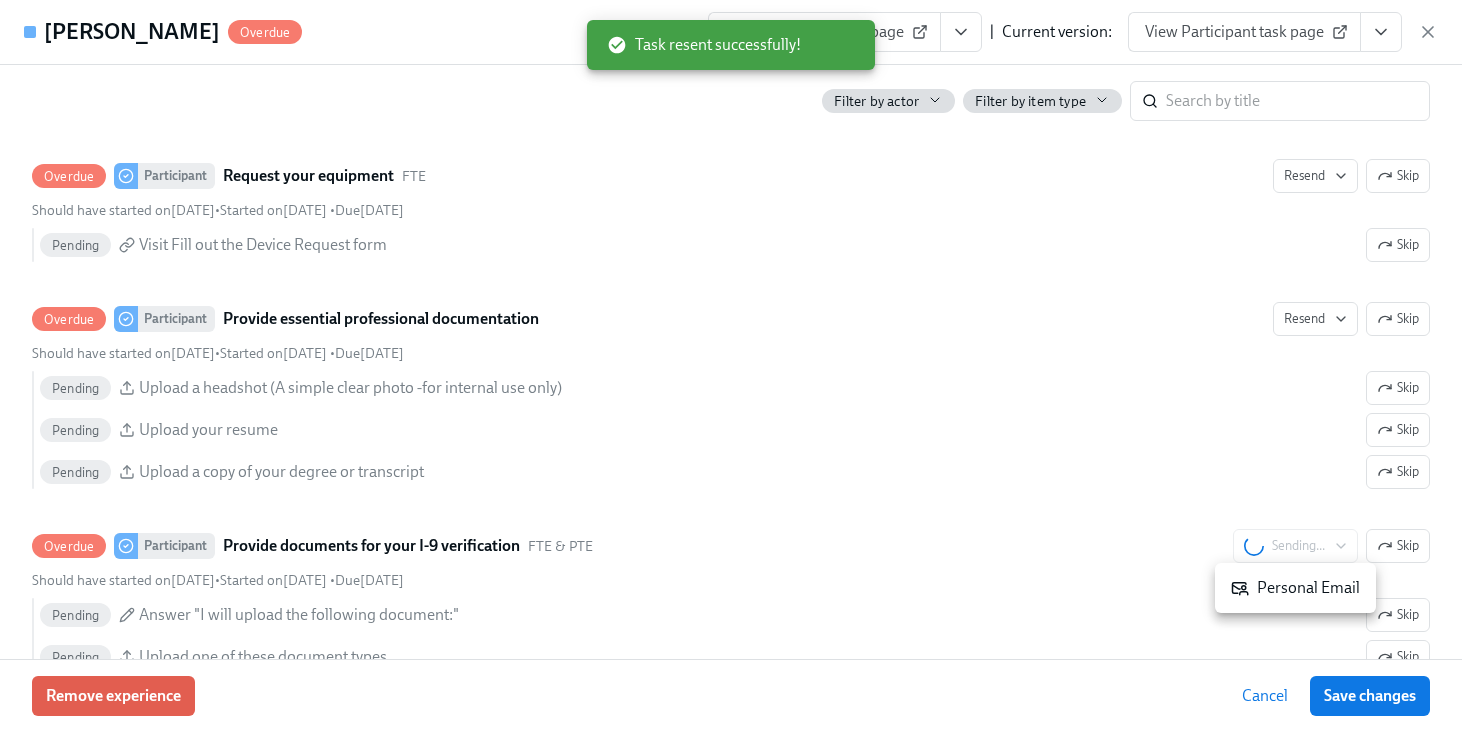 click at bounding box center (731, 366) 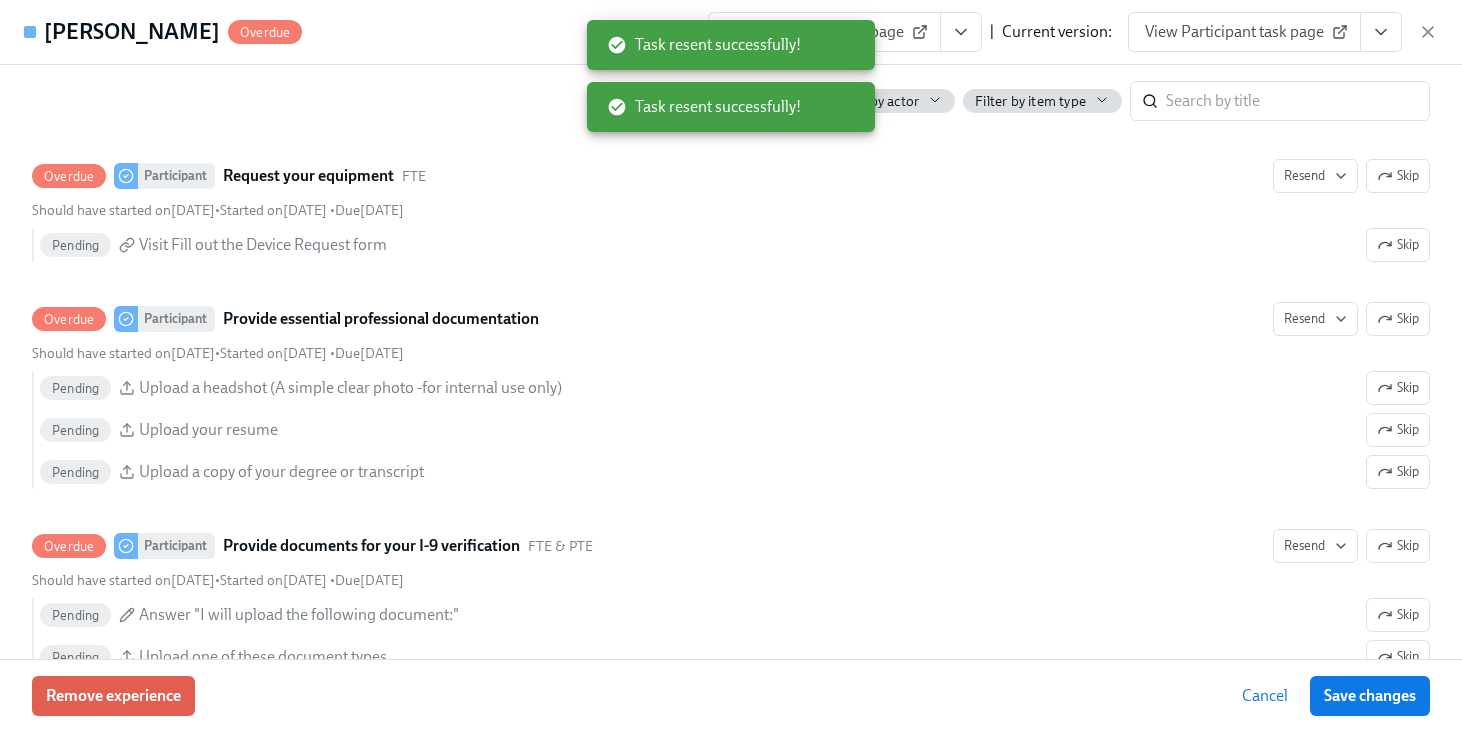 click on "View Participant task page" at bounding box center [1244, 32] 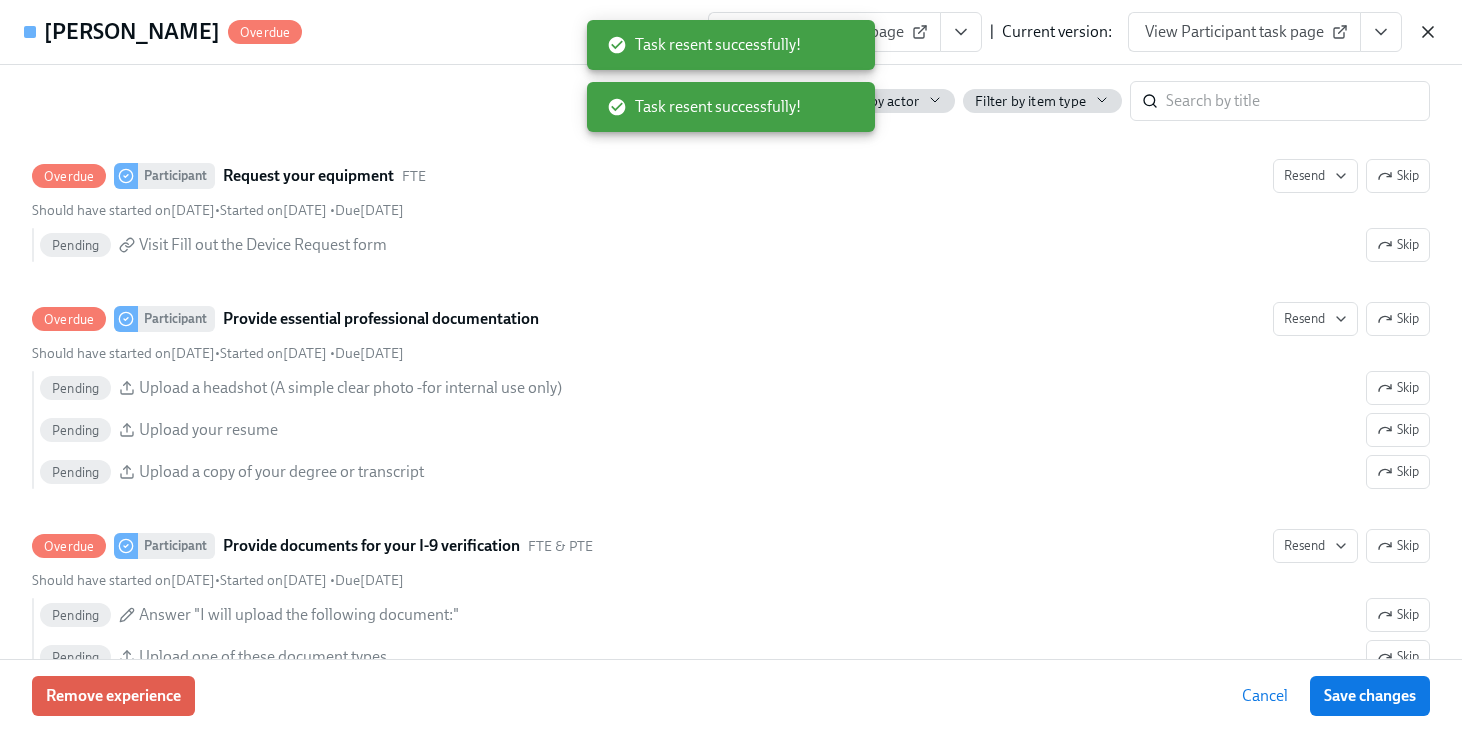 click 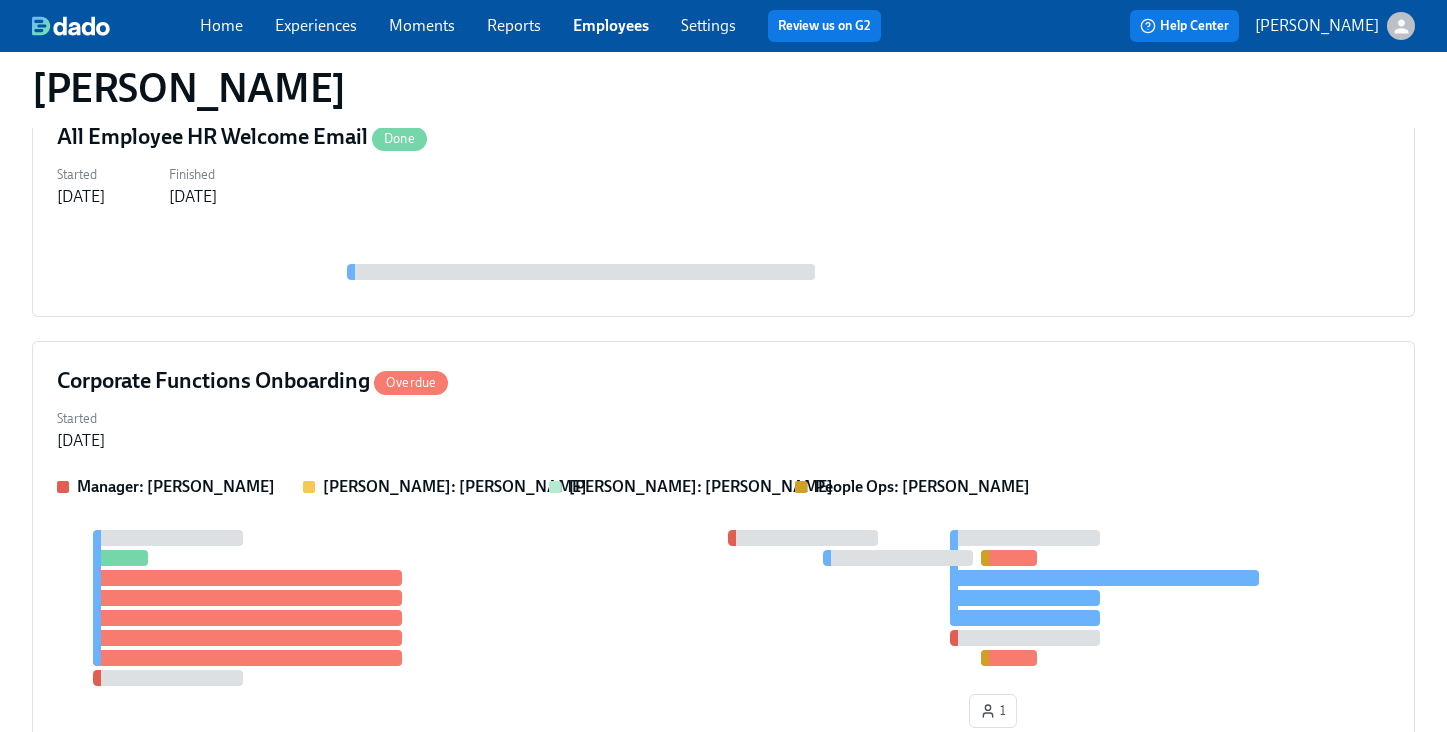 click on "Employees" at bounding box center [611, 25] 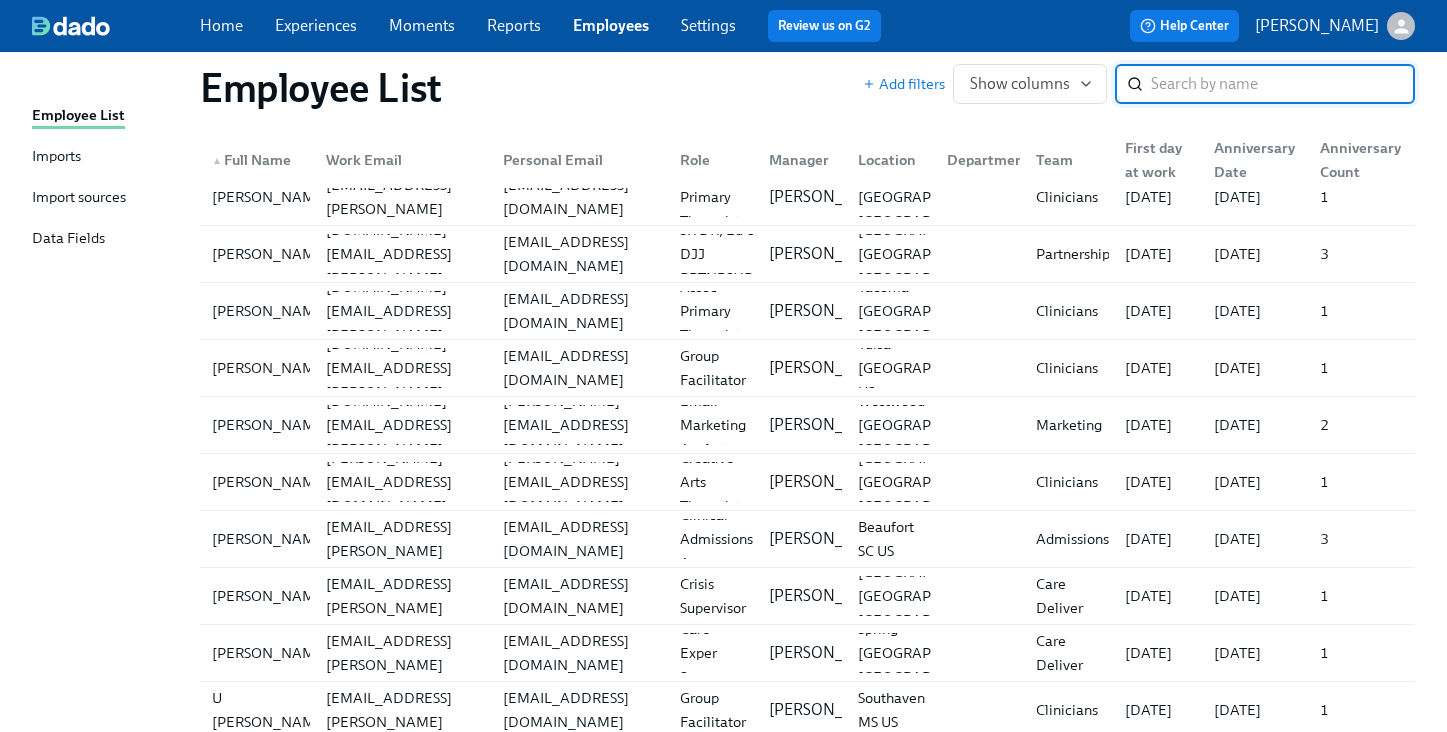 scroll, scrollTop: 0, scrollLeft: 0, axis: both 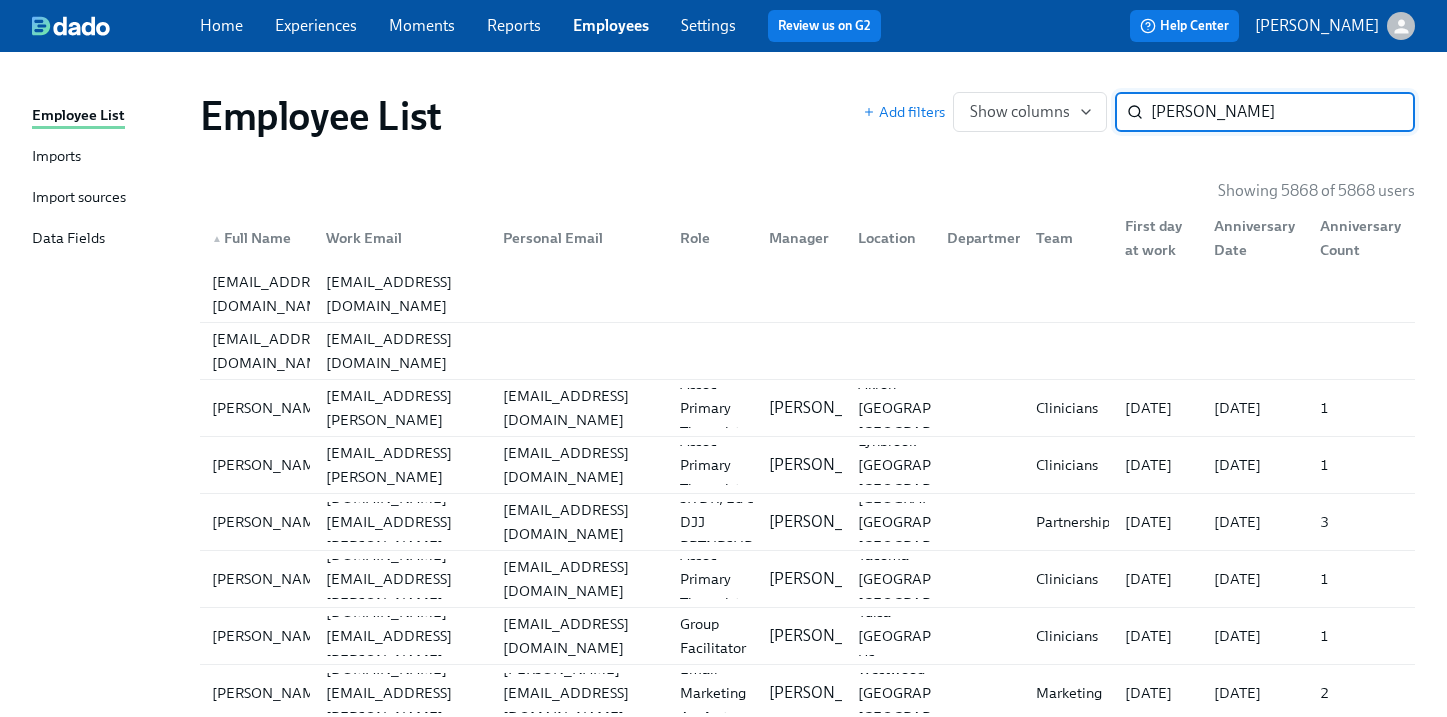 type on "bowdre" 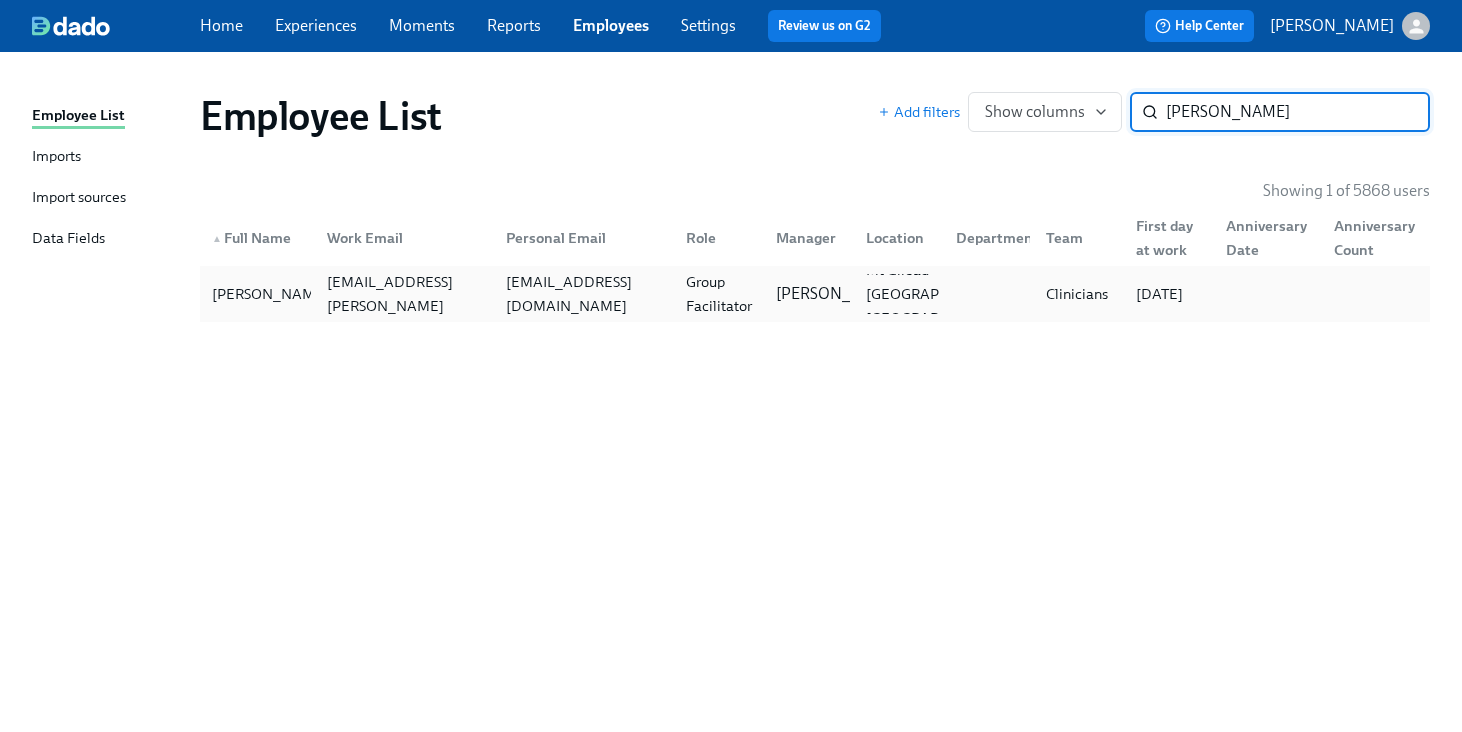 click on "lbowdre@gmail.com" at bounding box center [583, 294] 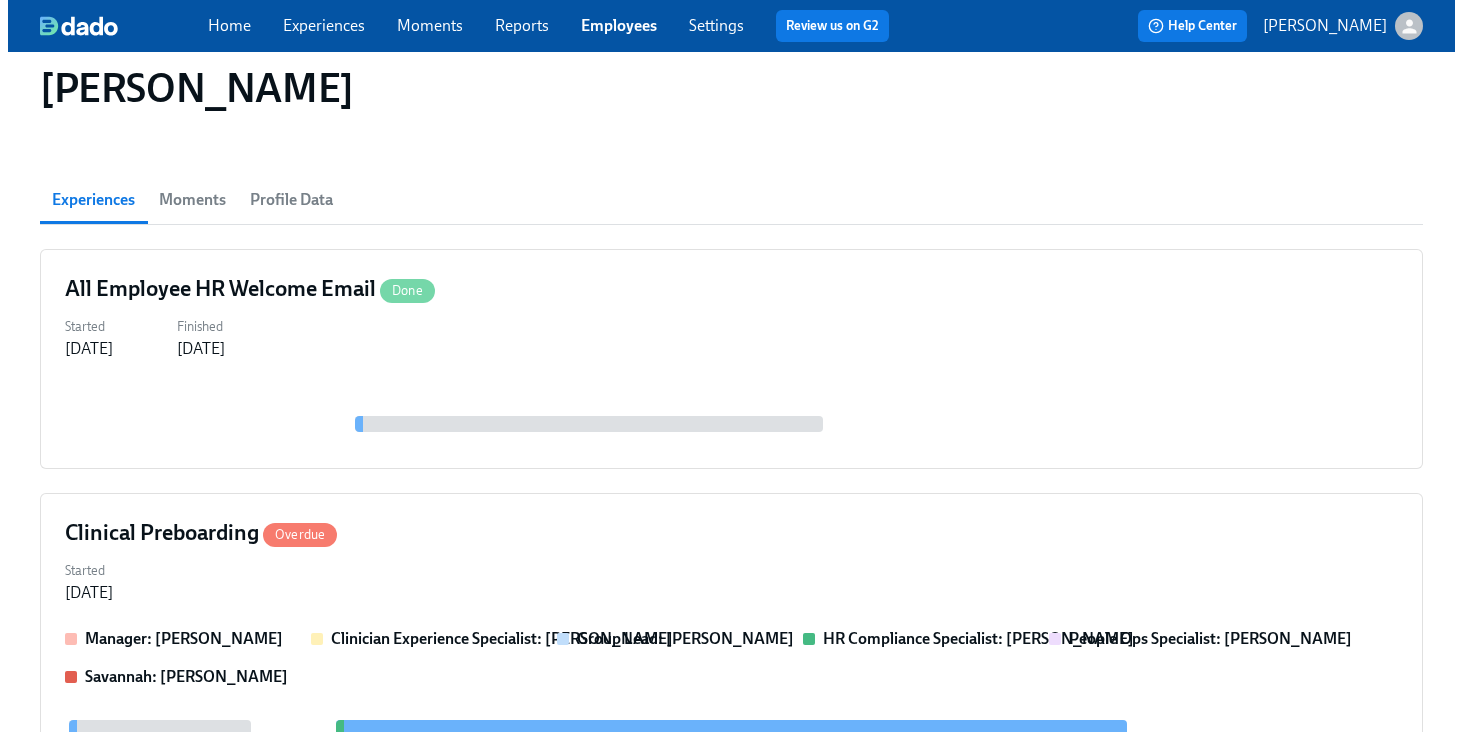 scroll, scrollTop: 150, scrollLeft: 0, axis: vertical 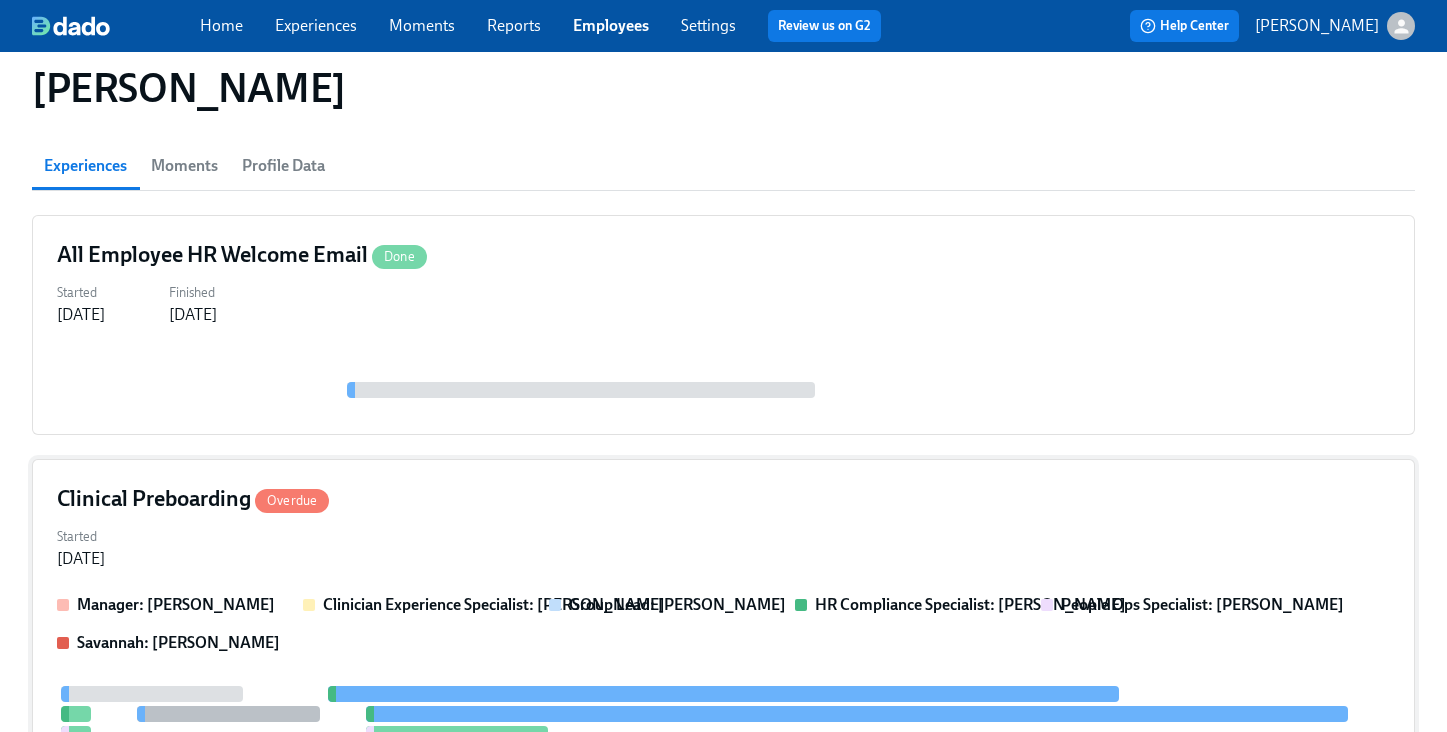 click on "Started Jul 07, 2025" at bounding box center (723, 546) 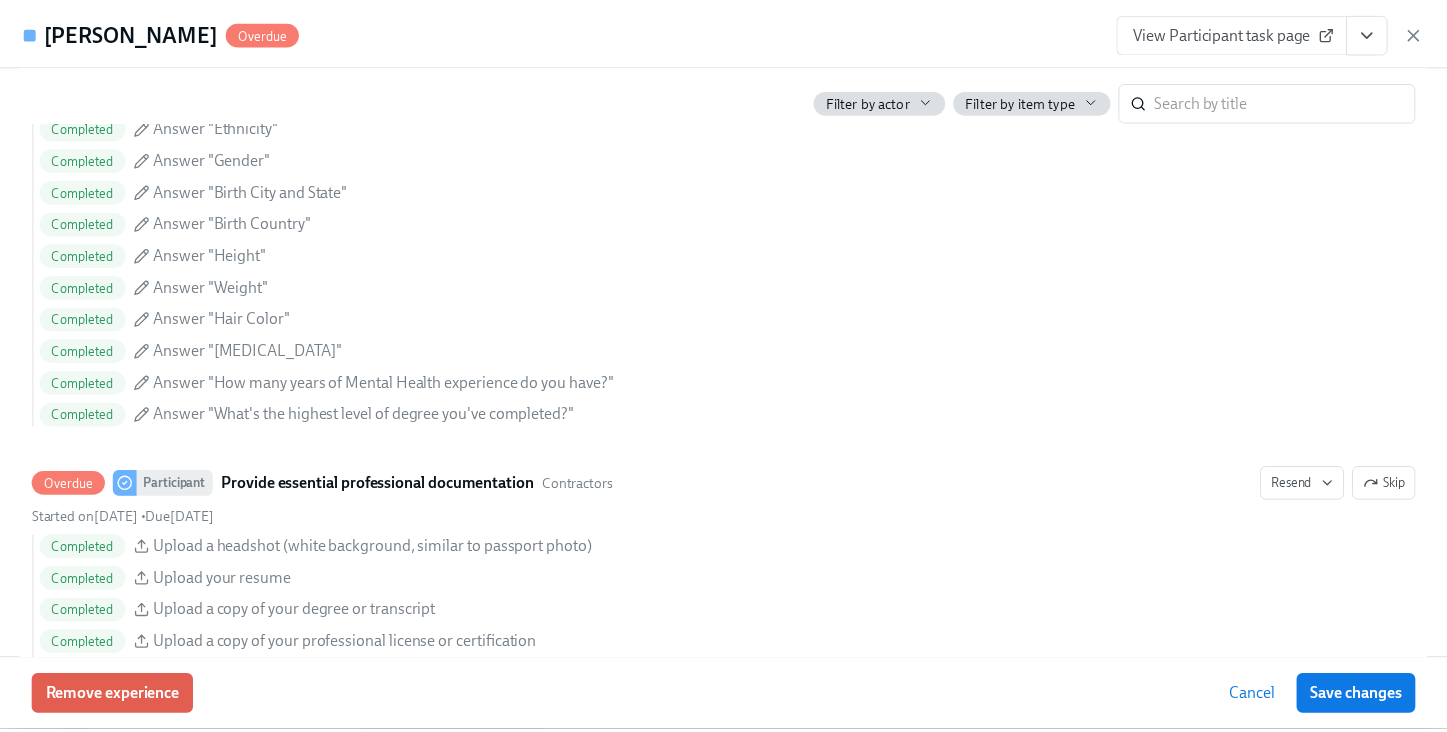 scroll, scrollTop: 2034, scrollLeft: 0, axis: vertical 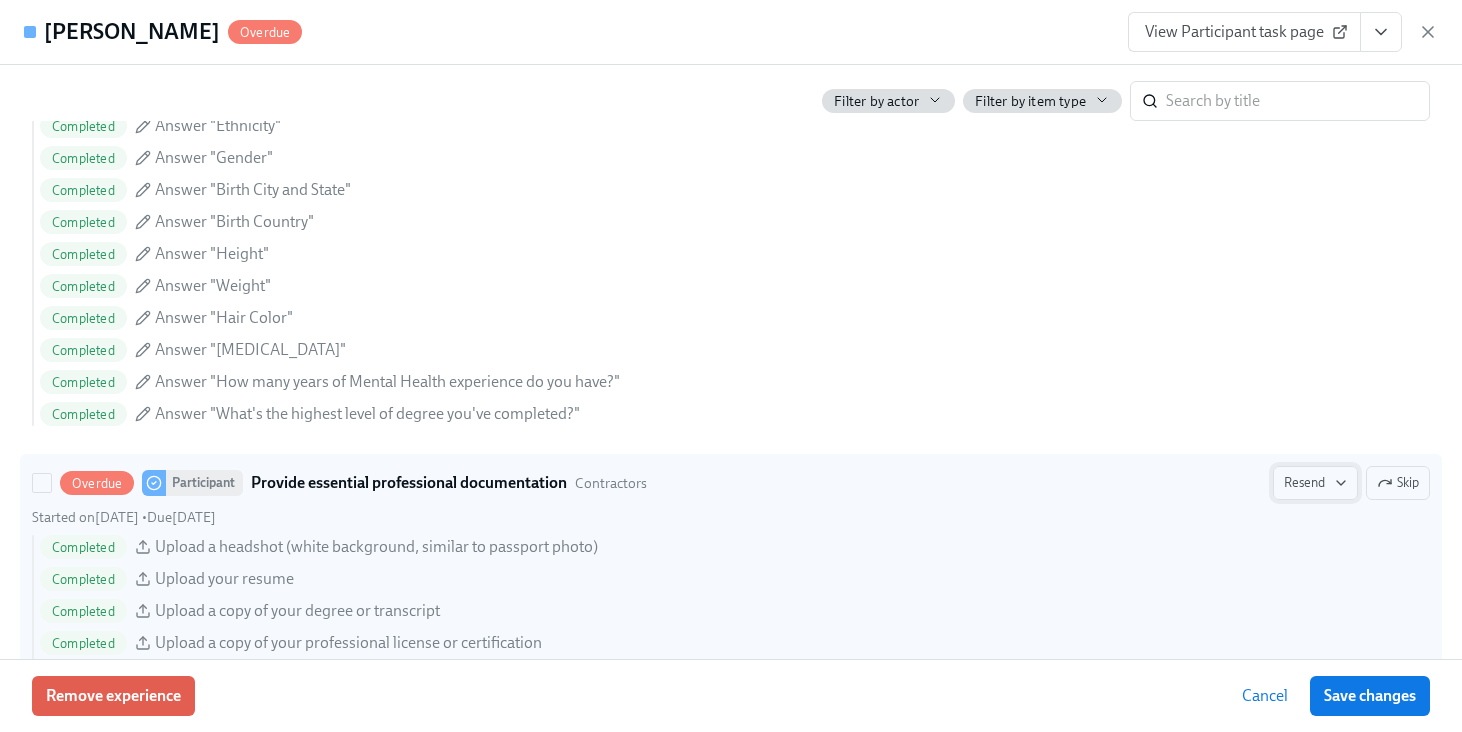 click on "Resend" at bounding box center [1315, 483] 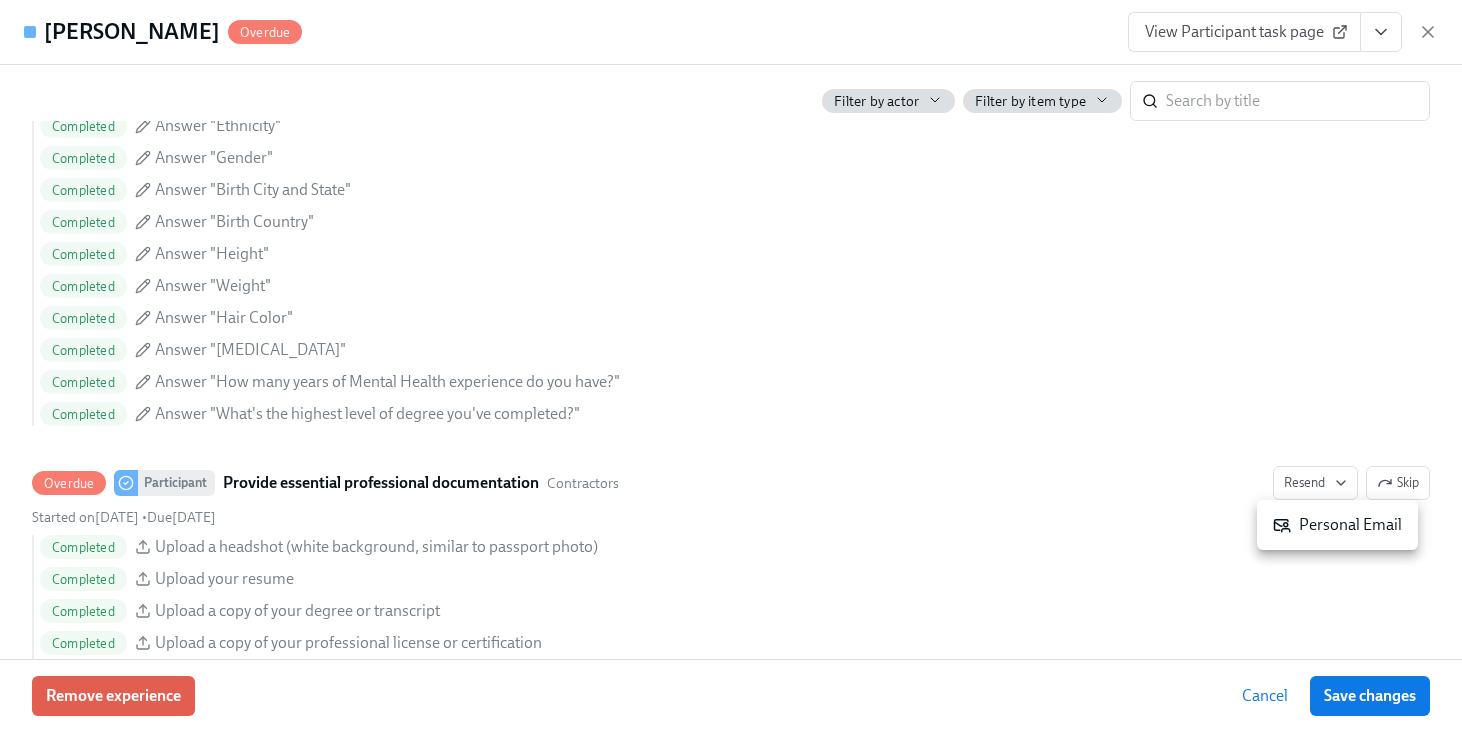 click on "Personal Email" at bounding box center (1337, 525) 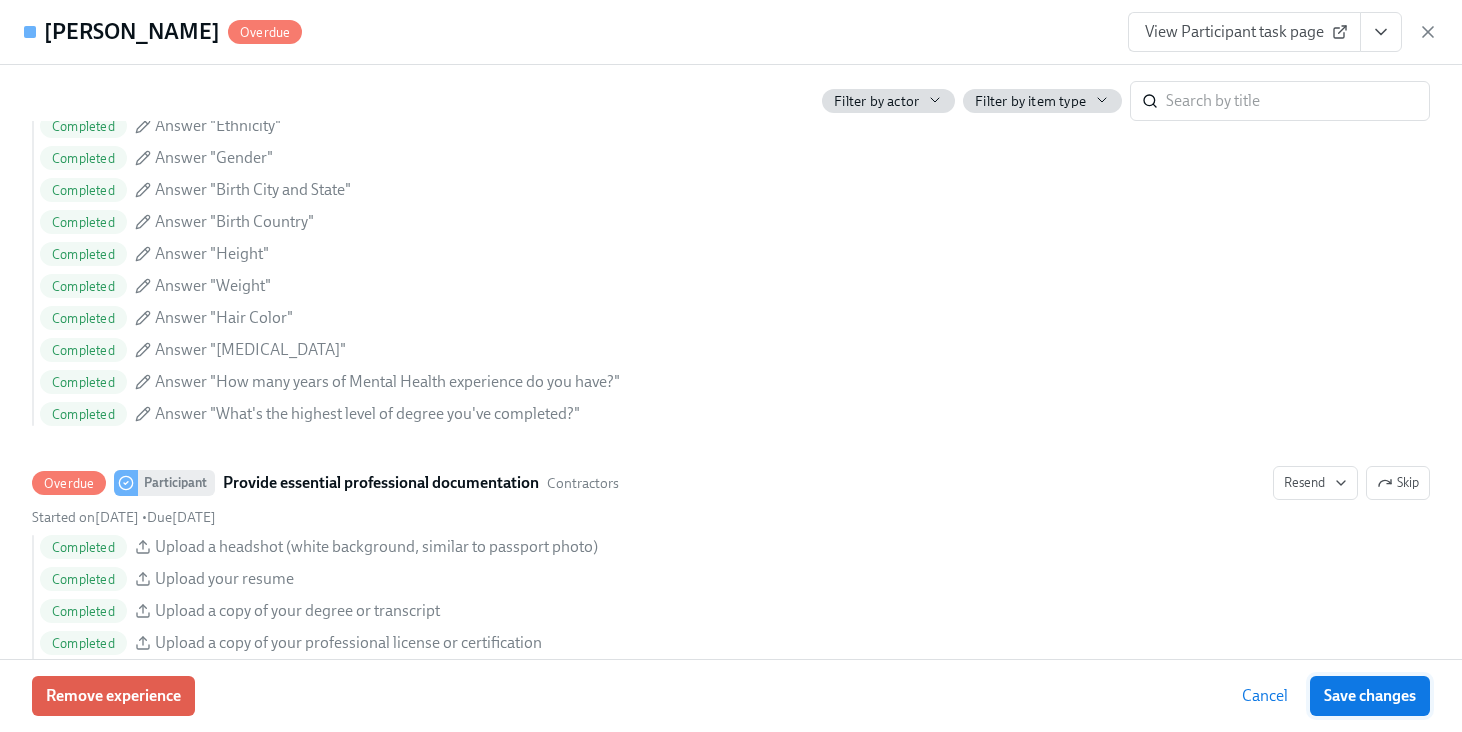 click on "Save changes" at bounding box center [1370, 696] 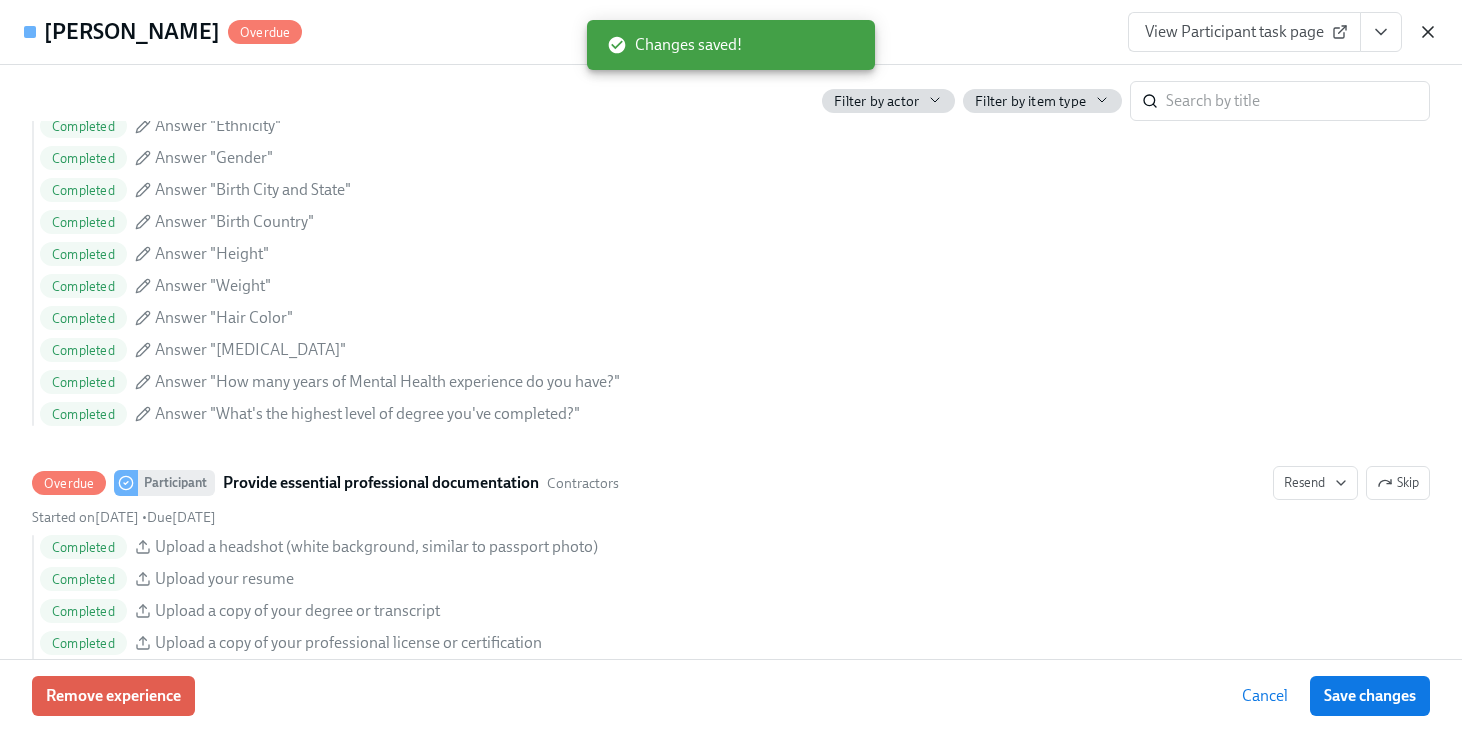 click 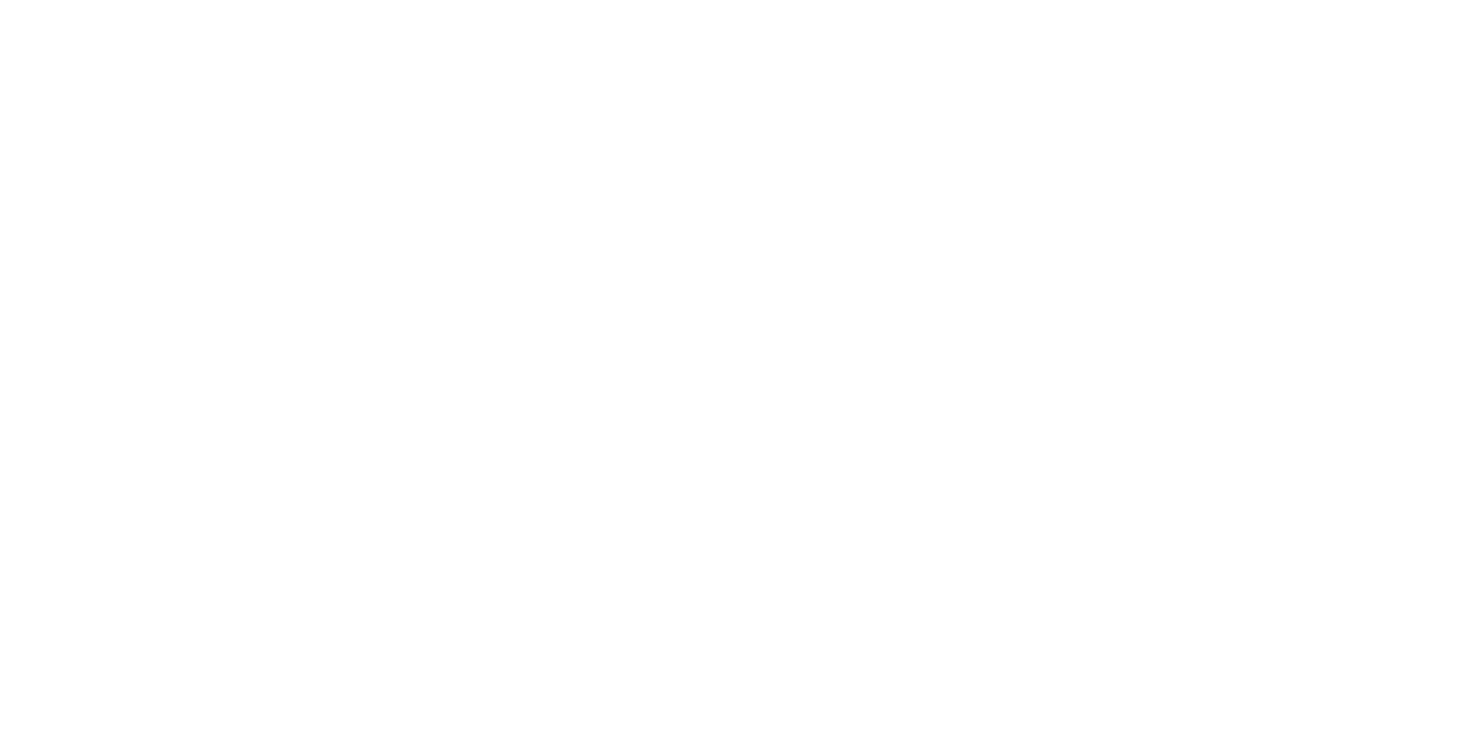 scroll, scrollTop: 0, scrollLeft: 0, axis: both 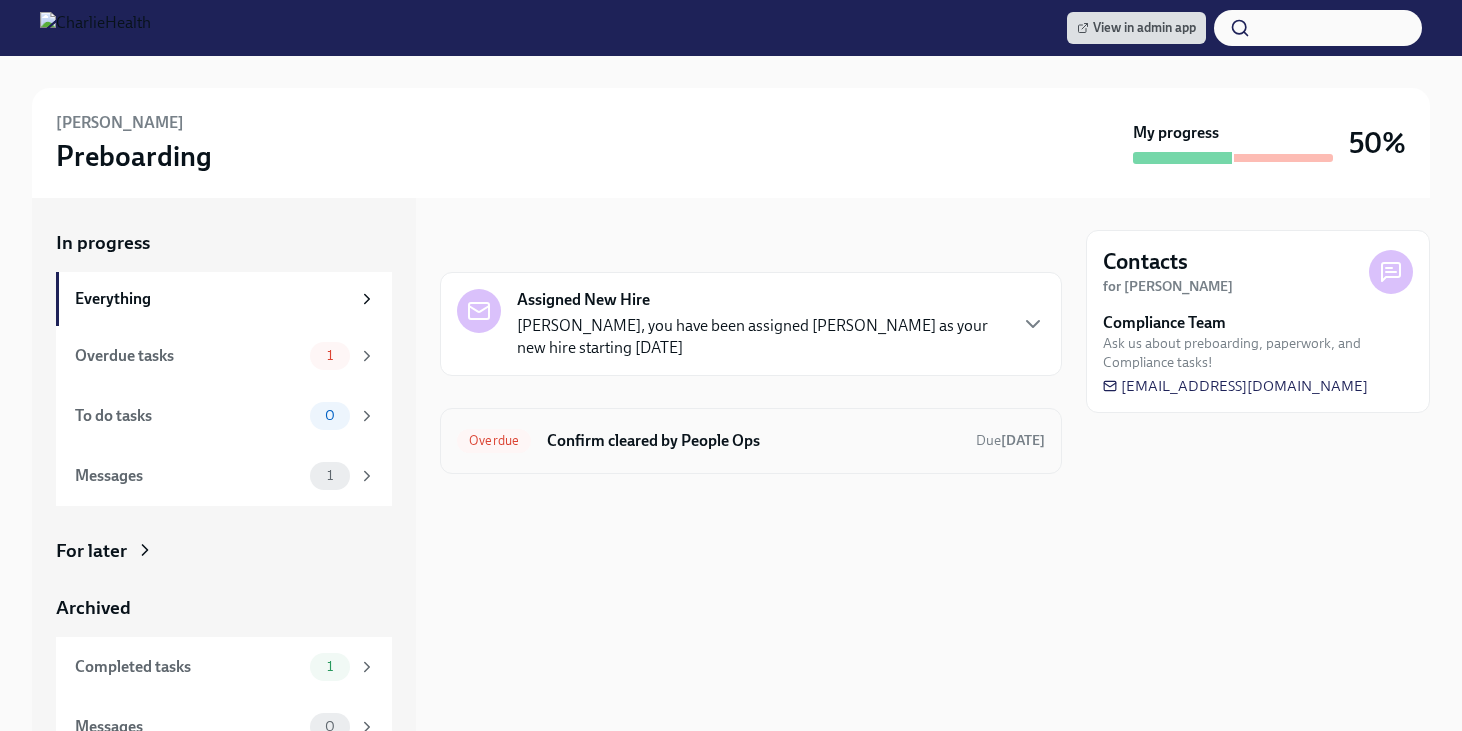 click on "Confirm cleared by People Ops" at bounding box center (753, 441) 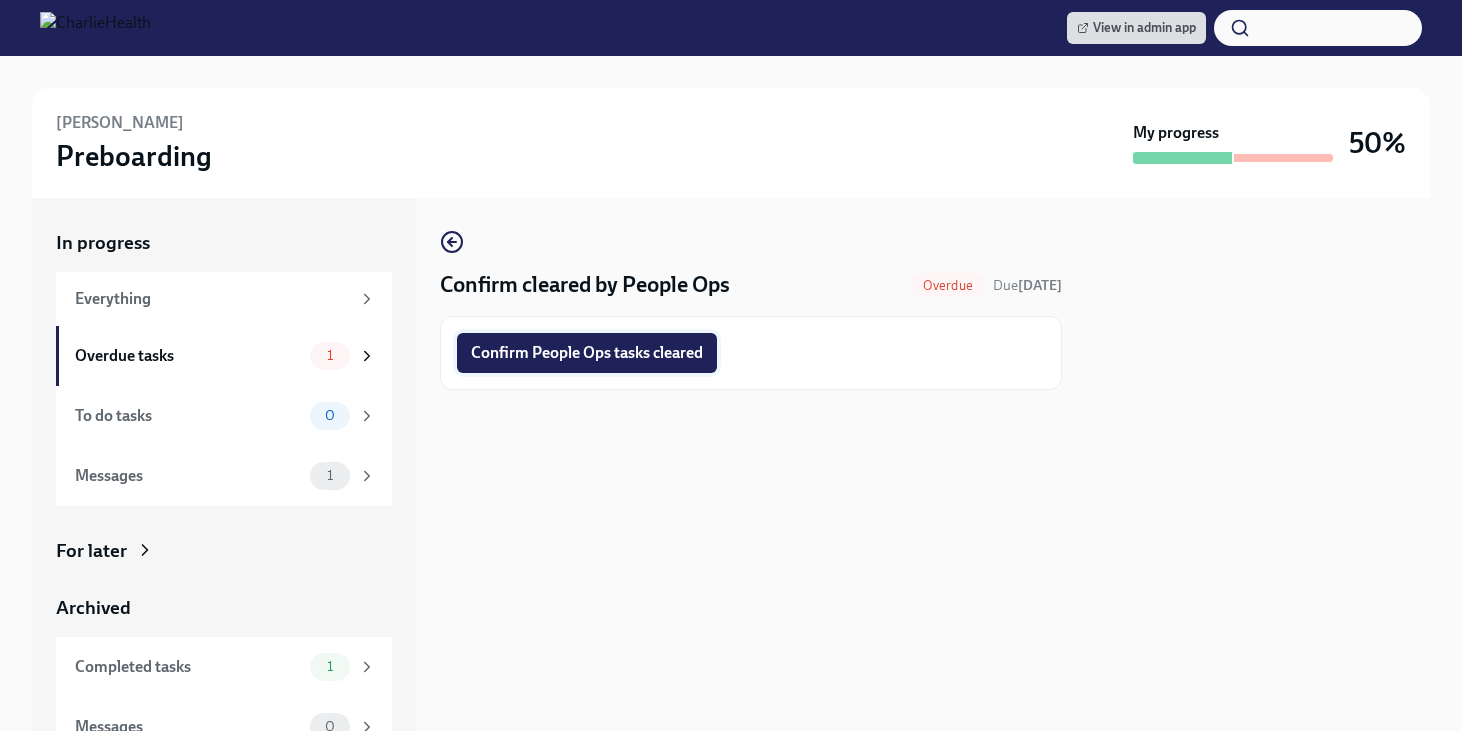click on "Confirm People Ops tasks cleared" at bounding box center (587, 353) 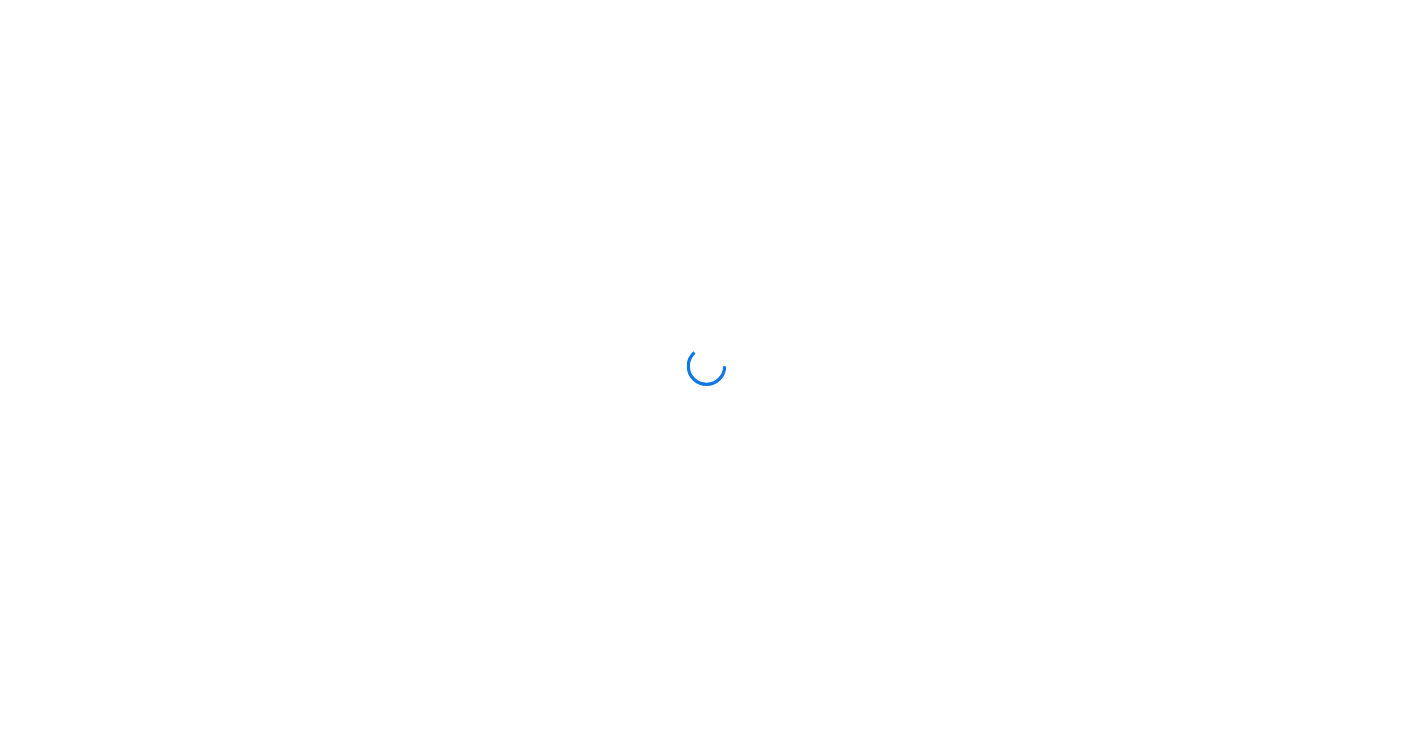 scroll, scrollTop: 0, scrollLeft: 0, axis: both 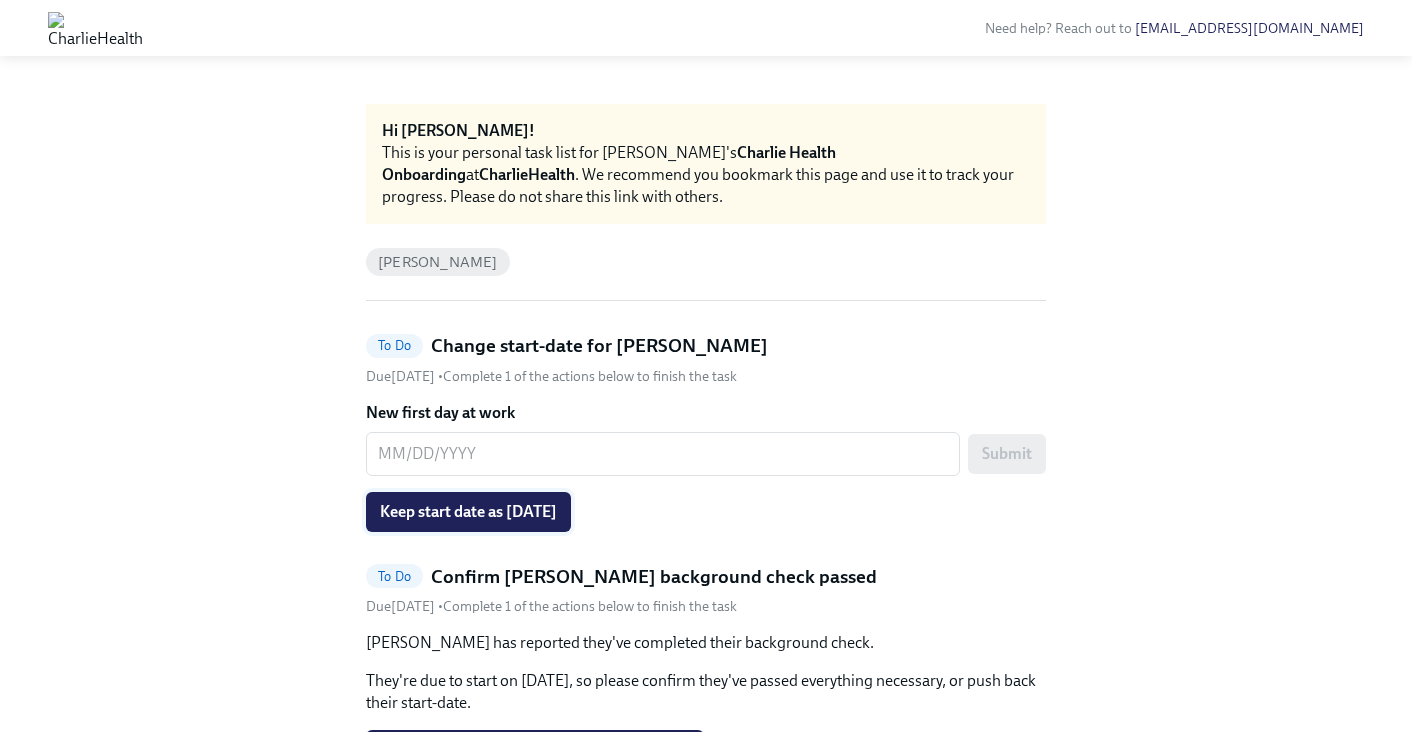 click on "Keep start date as [DATE]" at bounding box center (468, 512) 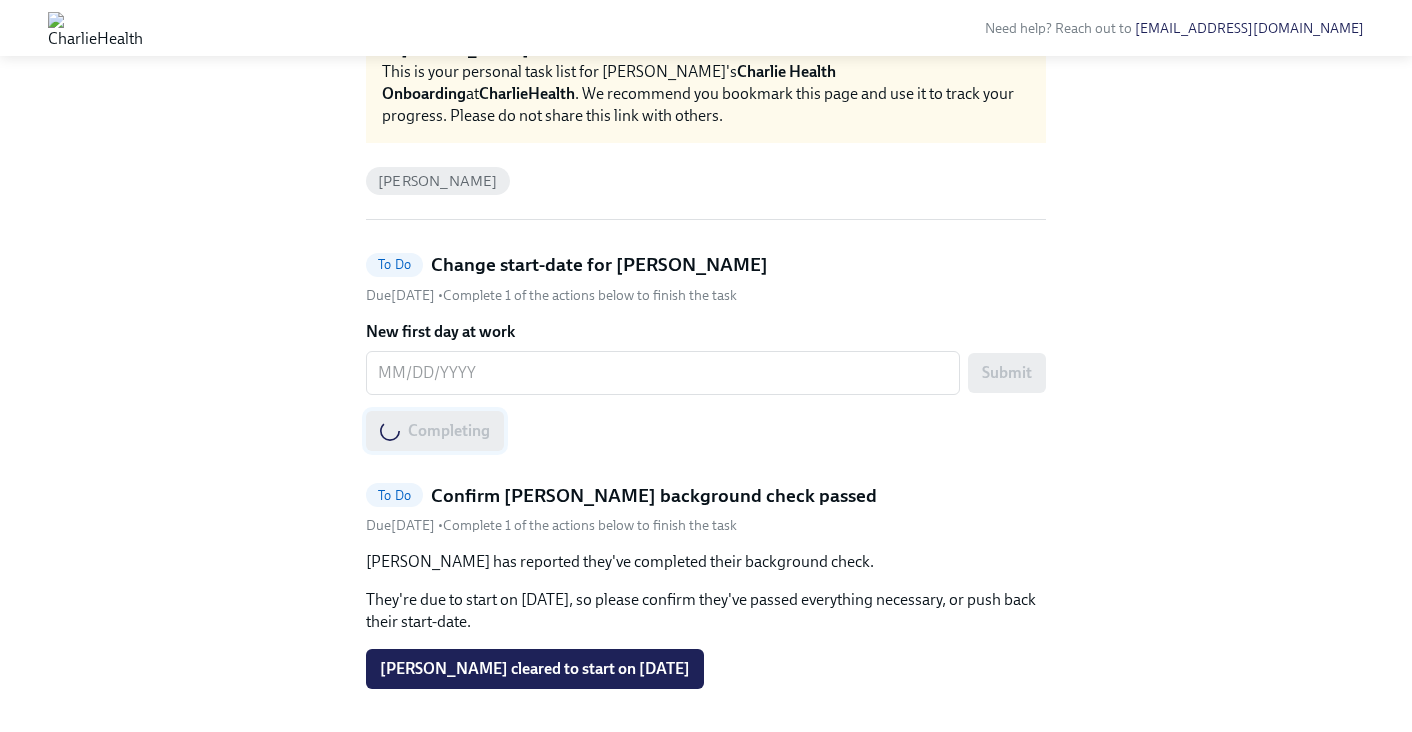 scroll, scrollTop: 134, scrollLeft: 0, axis: vertical 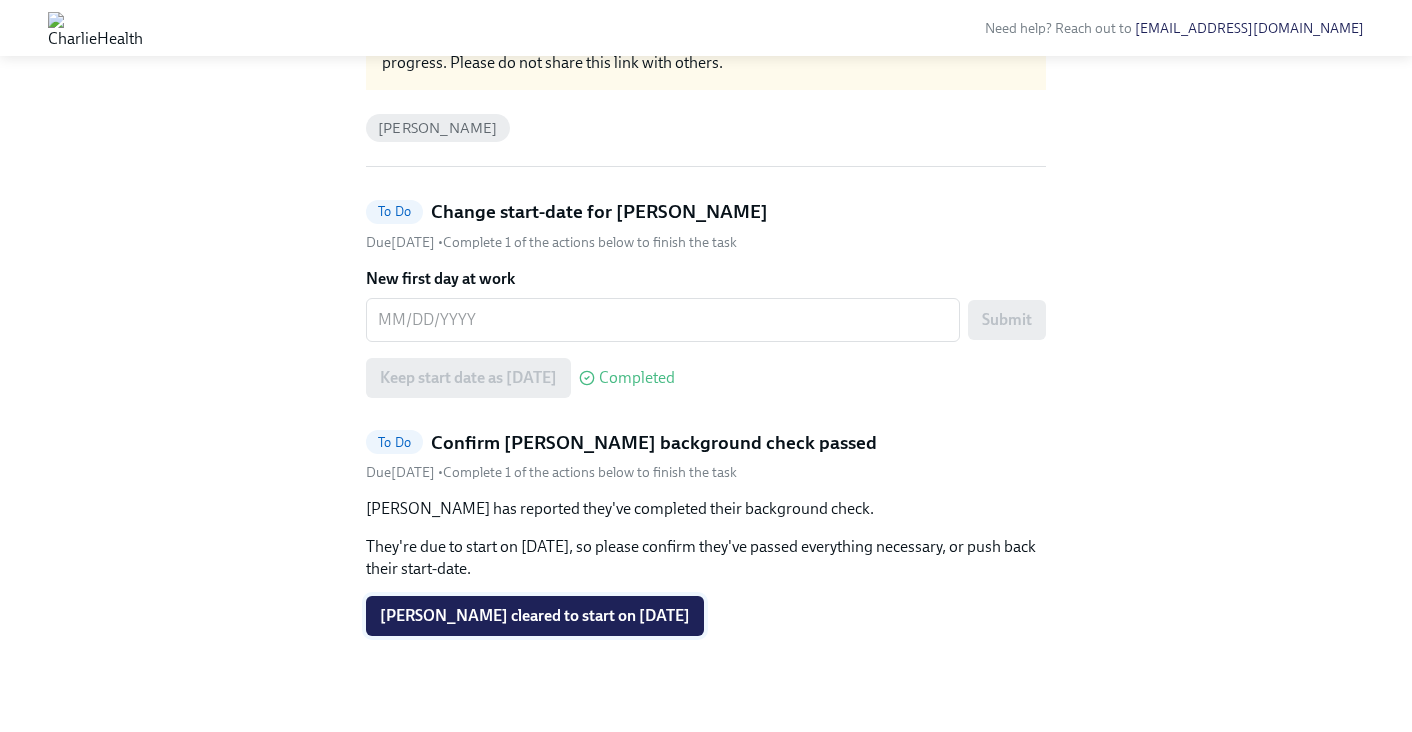 click on "[PERSON_NAME] cleared to start on [DATE]" at bounding box center (535, 616) 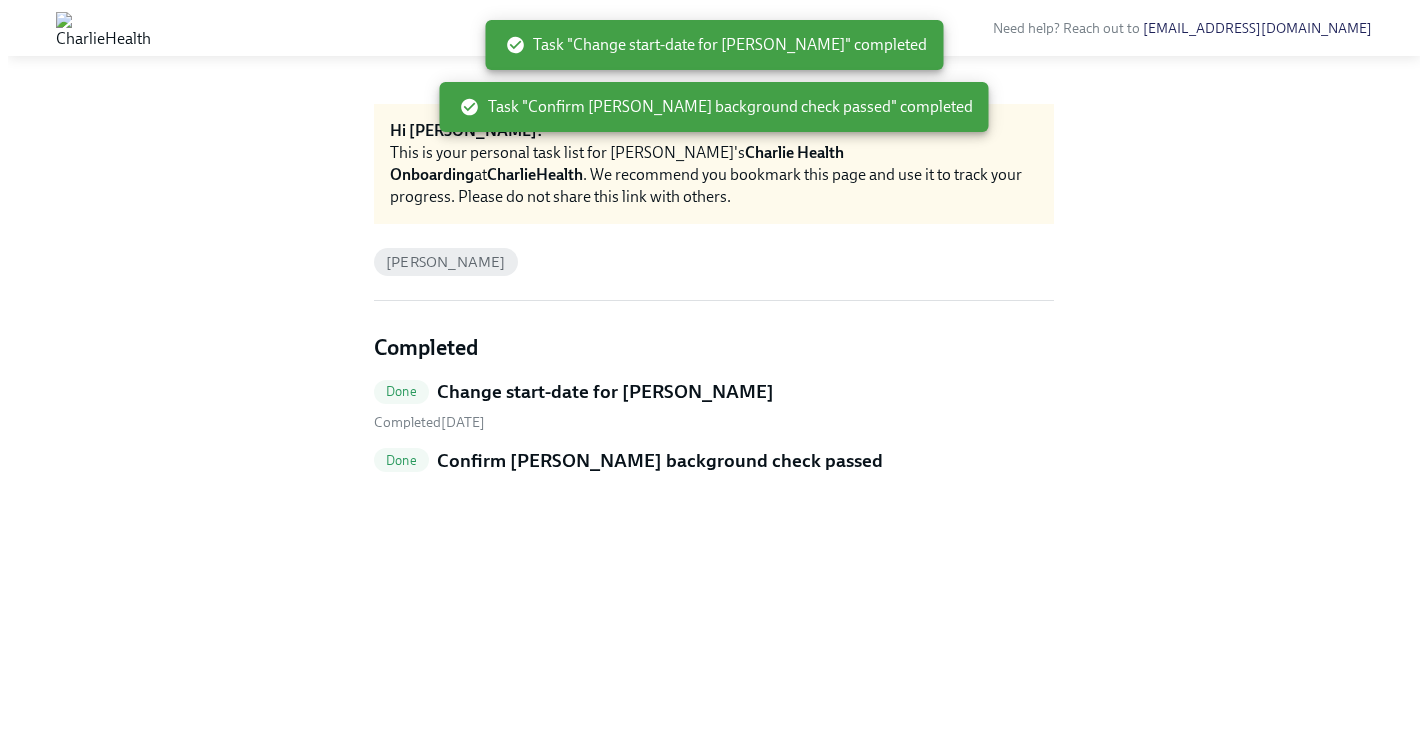 scroll, scrollTop: 0, scrollLeft: 0, axis: both 